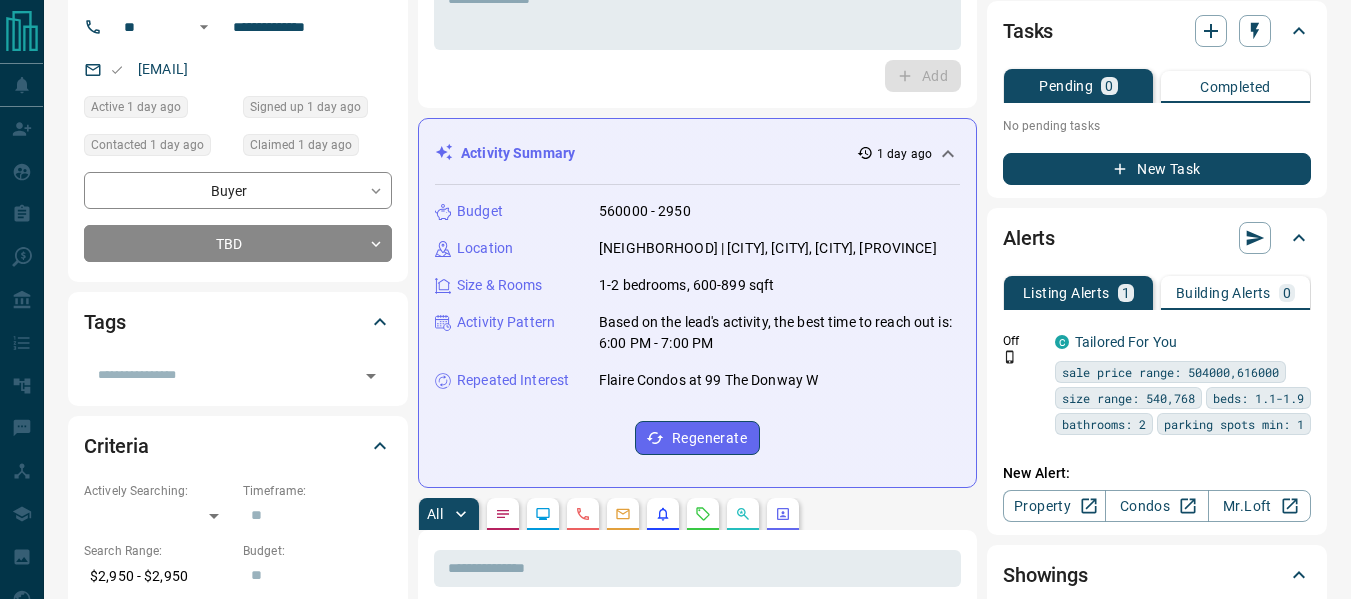 scroll, scrollTop: 0, scrollLeft: 0, axis: both 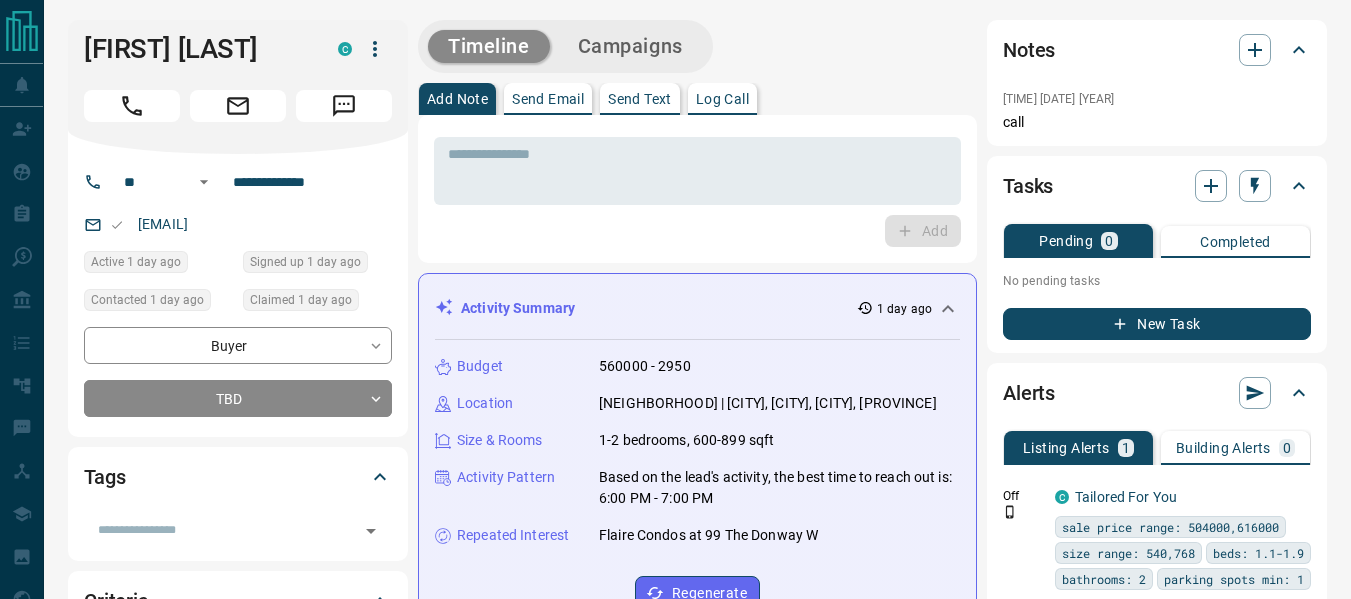 click at bounding box center (132, 106) 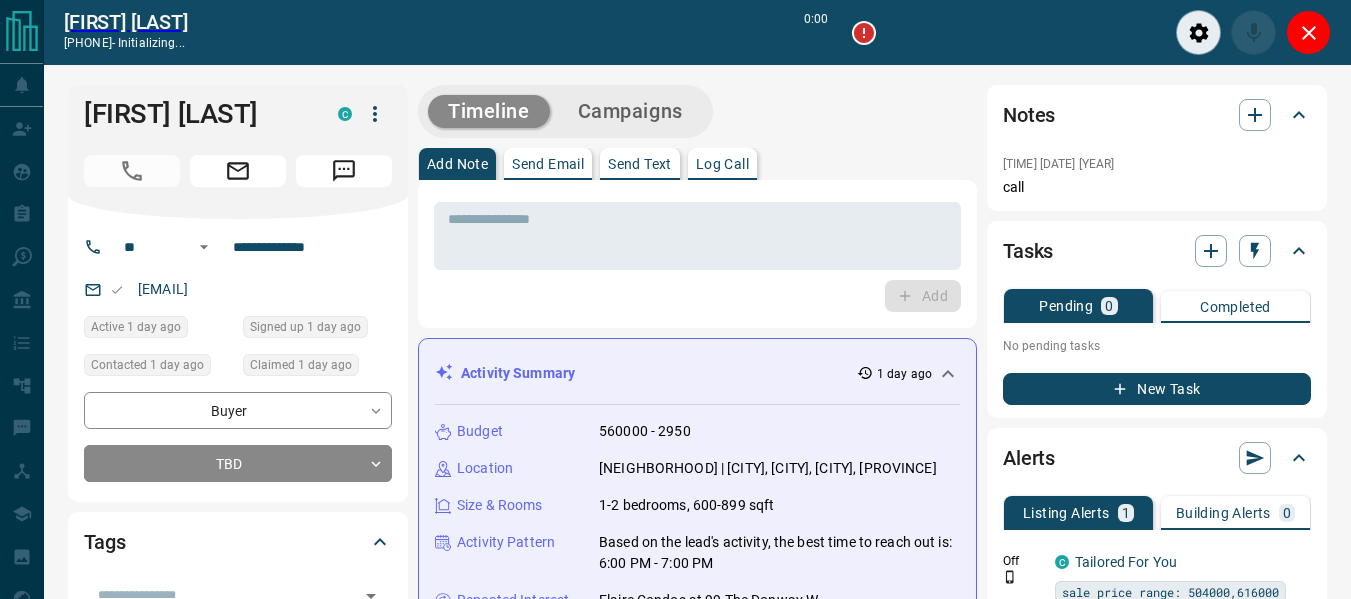 scroll, scrollTop: 600, scrollLeft: 0, axis: vertical 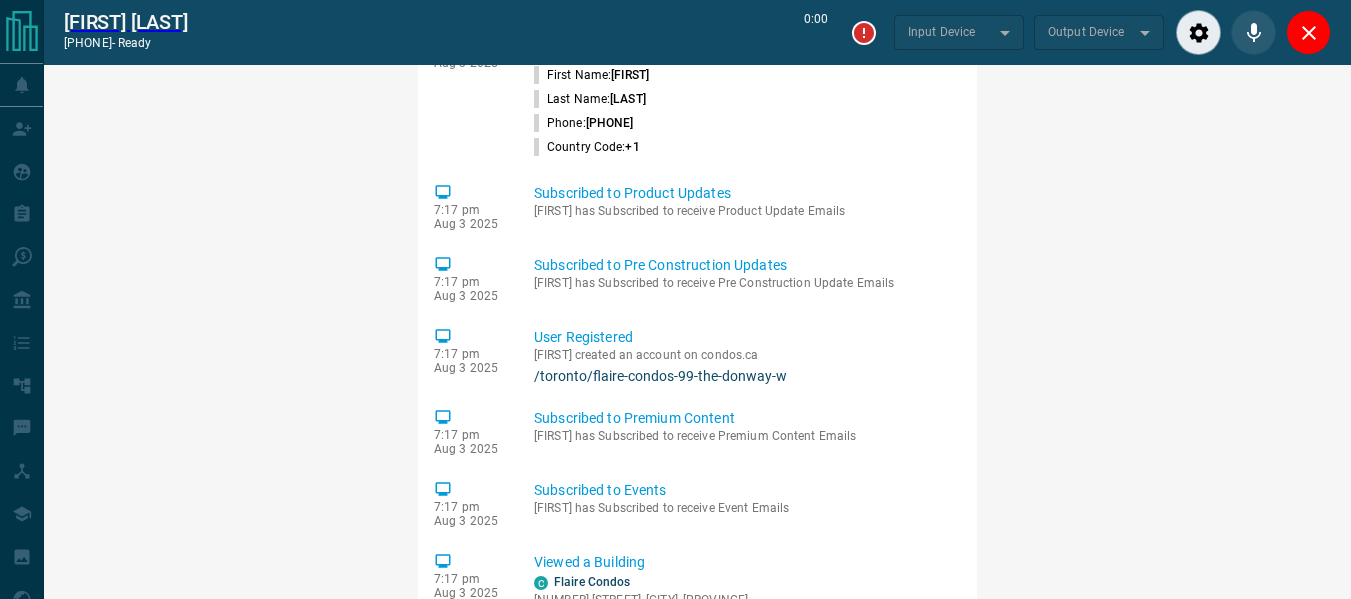 type on "*******" 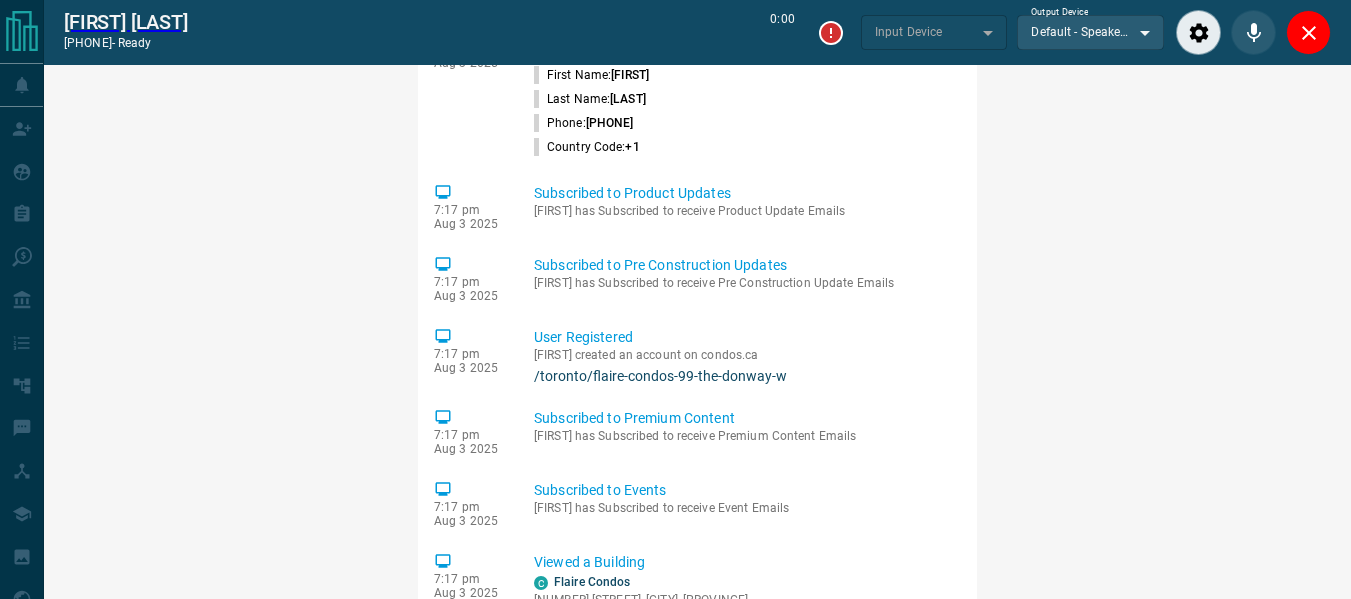 type on "*******" 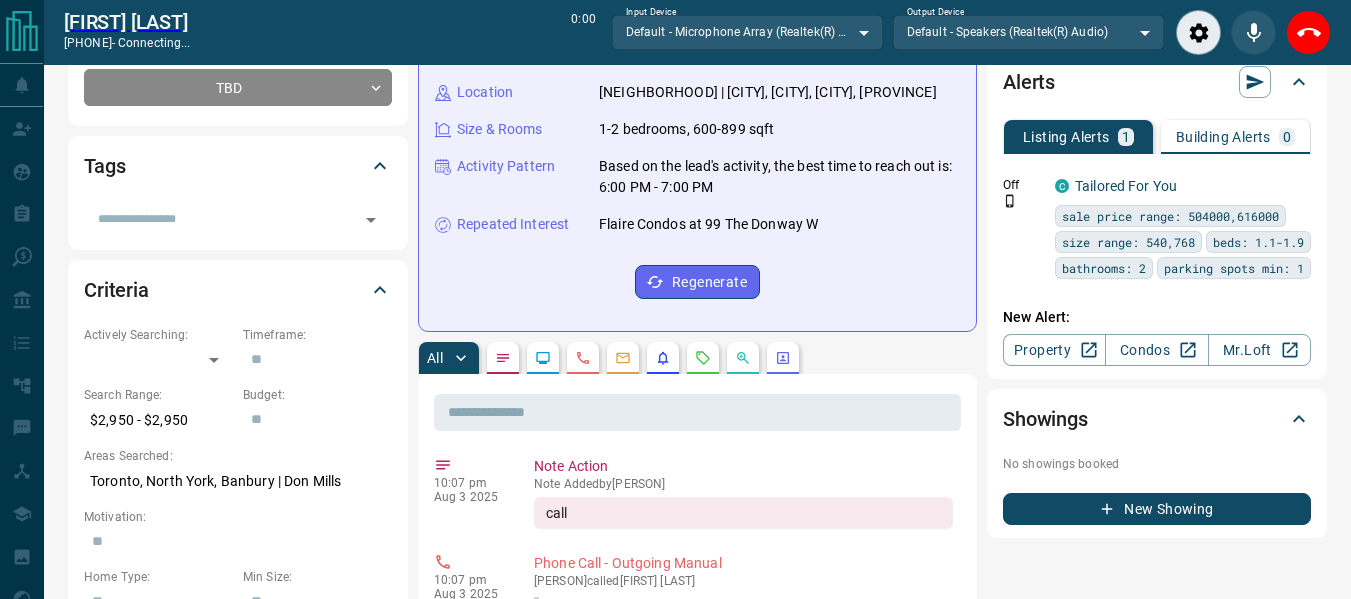 scroll, scrollTop: 274, scrollLeft: 0, axis: vertical 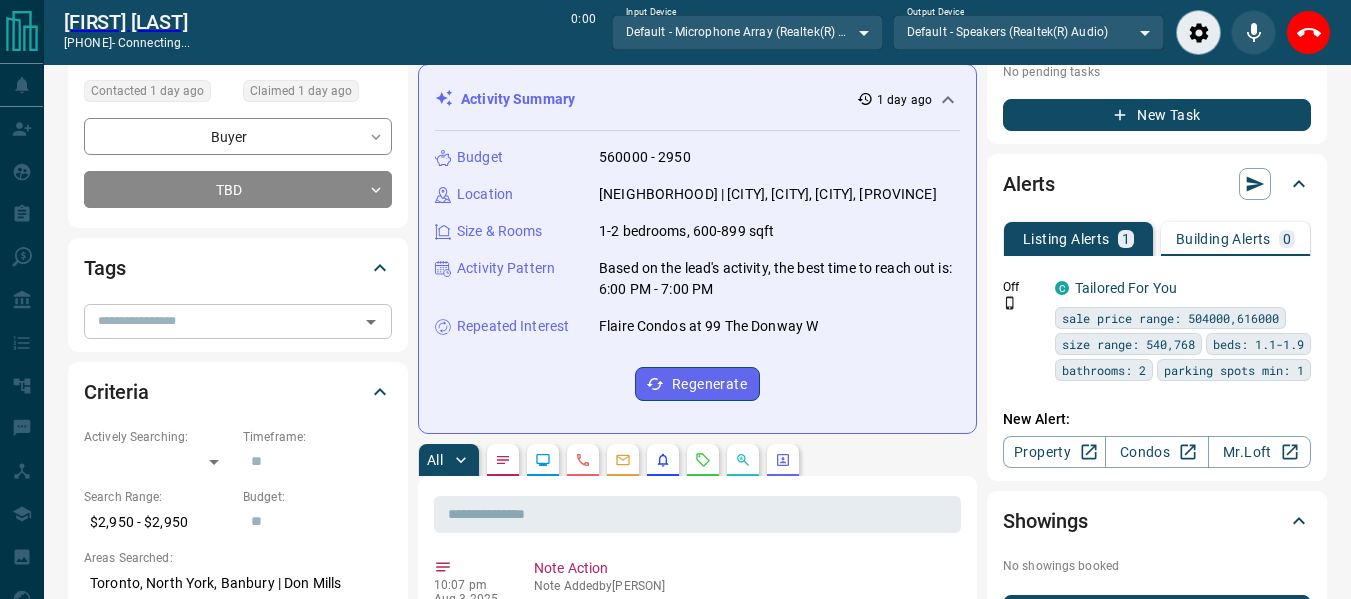 click at bounding box center [221, 321] 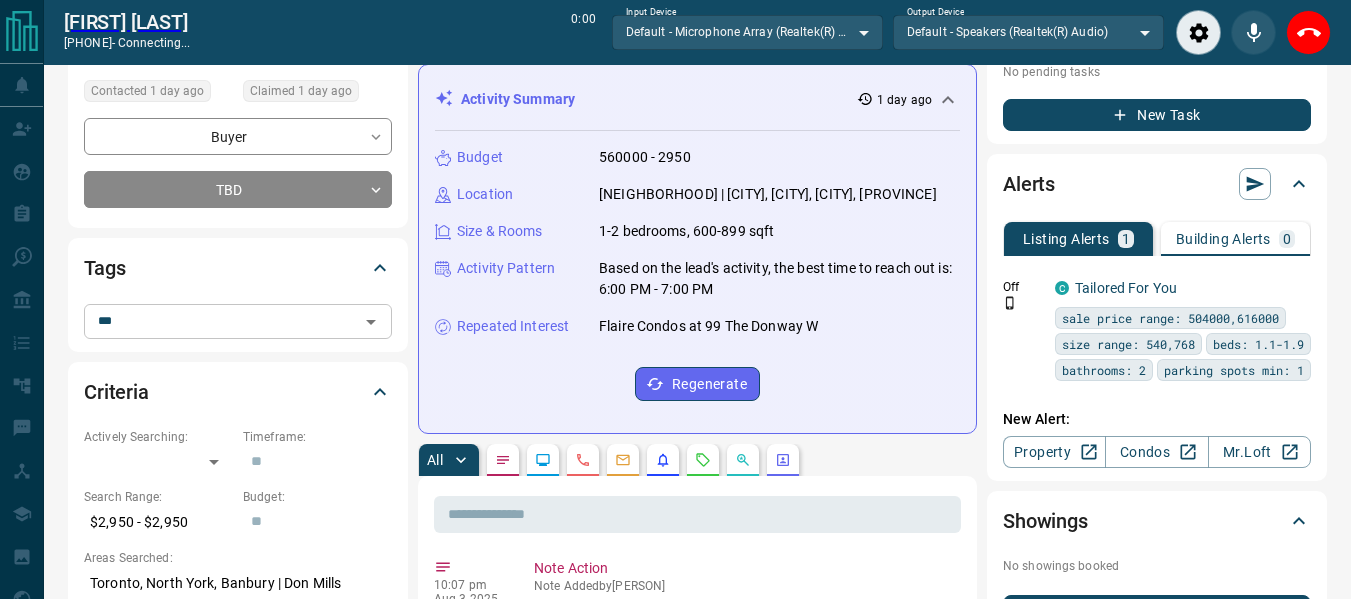 type on "****" 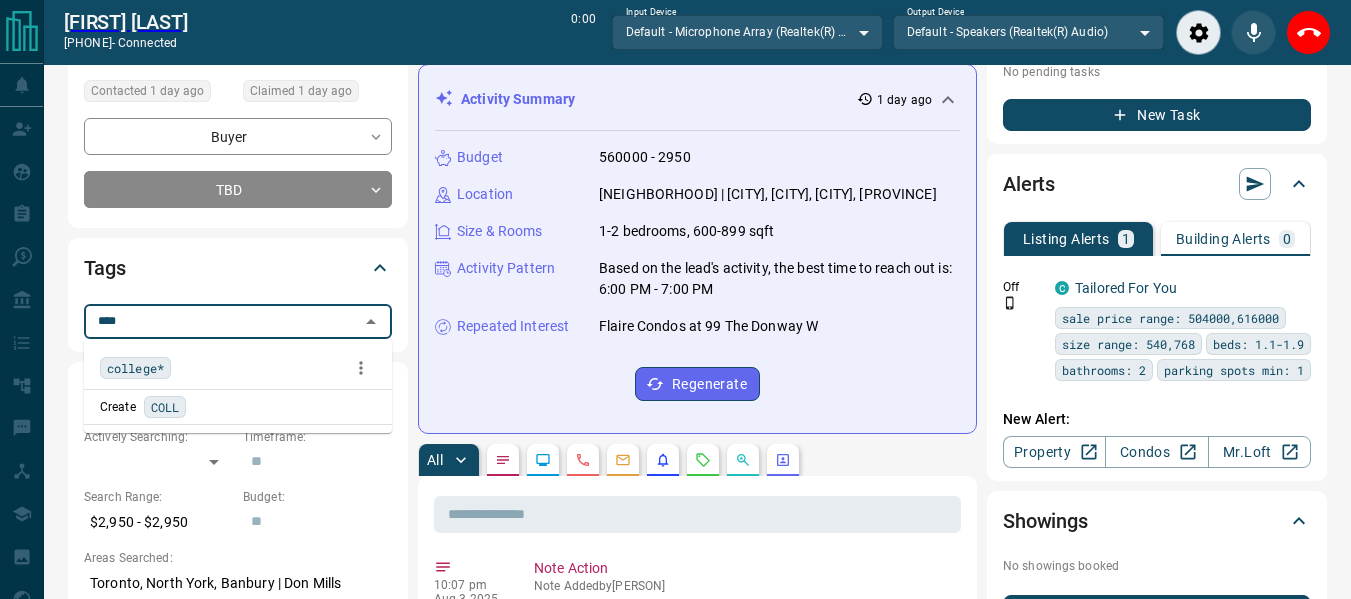 click on "college*" at bounding box center [135, 368] 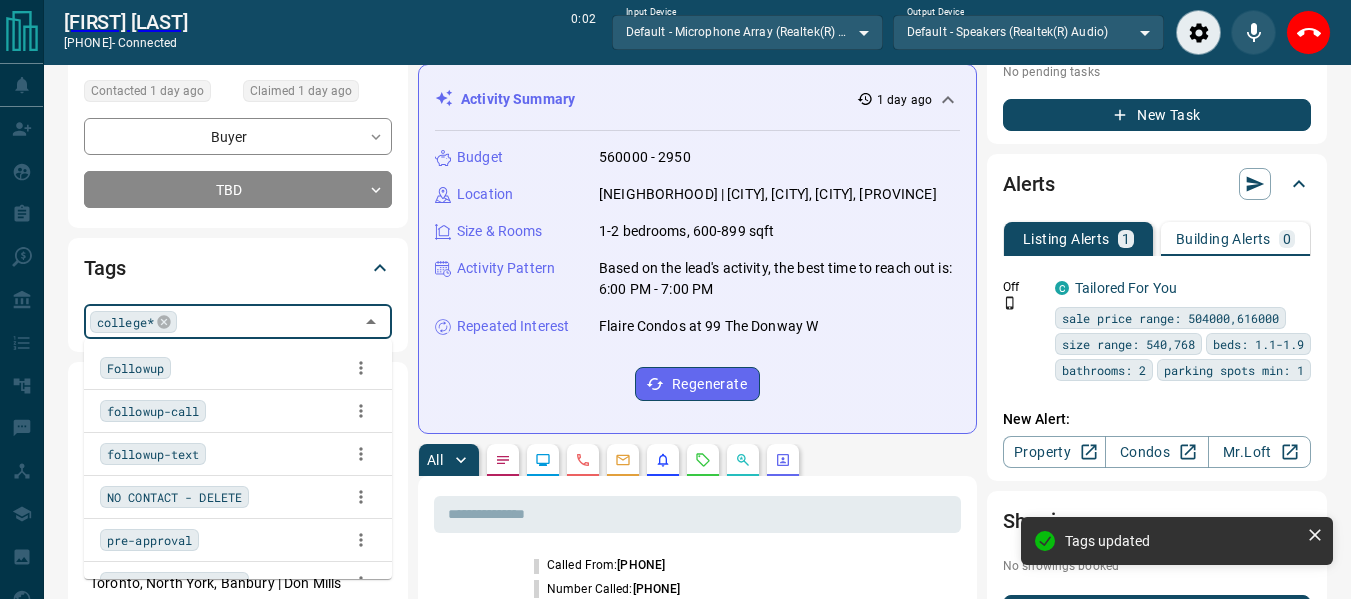 scroll, scrollTop: 340, scrollLeft: 0, axis: vertical 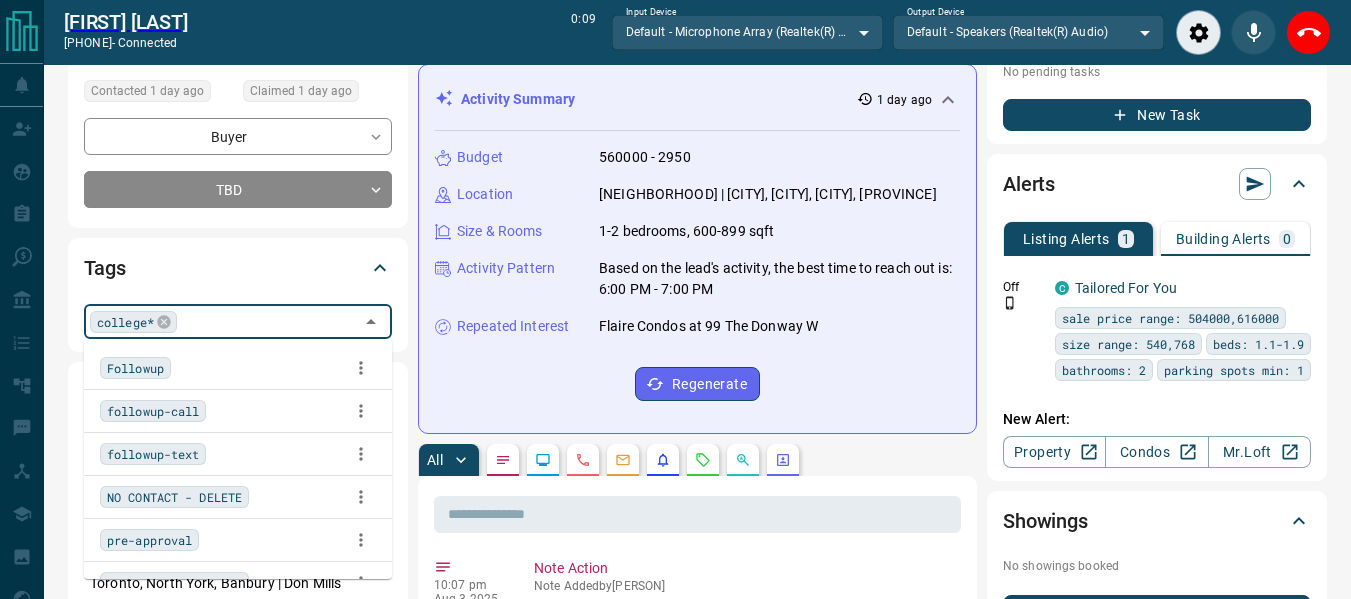 click on "Tasks Pending 0 Completed No pending tasks New Task" at bounding box center (1157, 45) 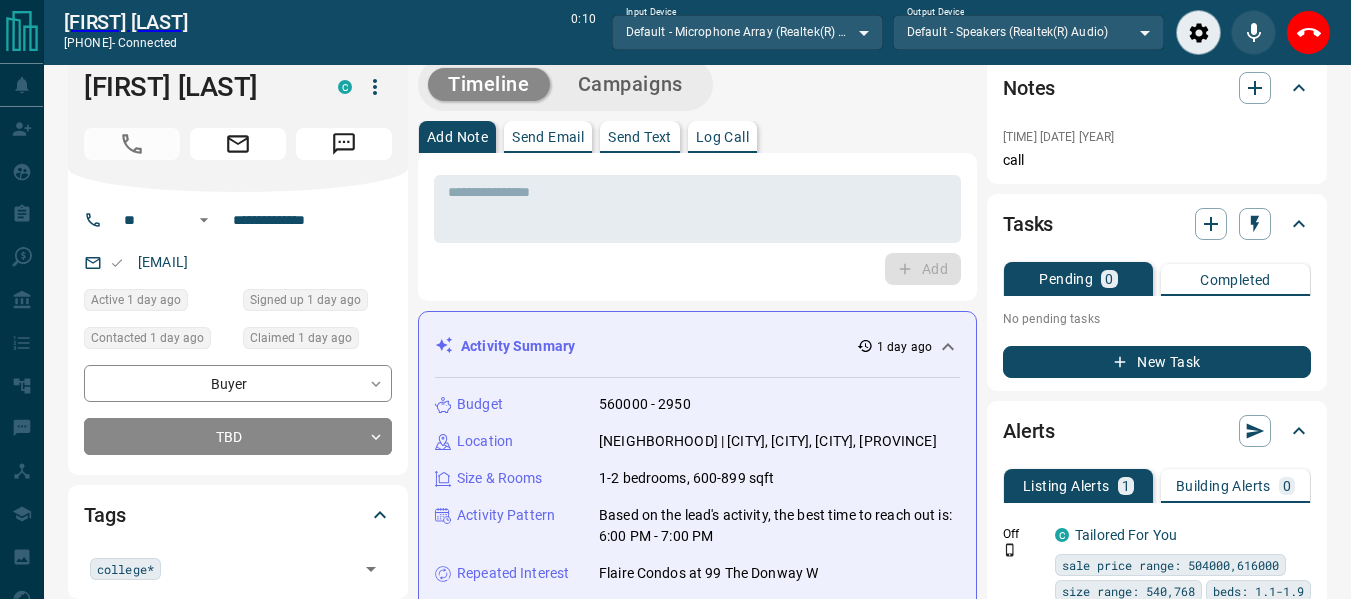 scroll, scrollTop: 0, scrollLeft: 0, axis: both 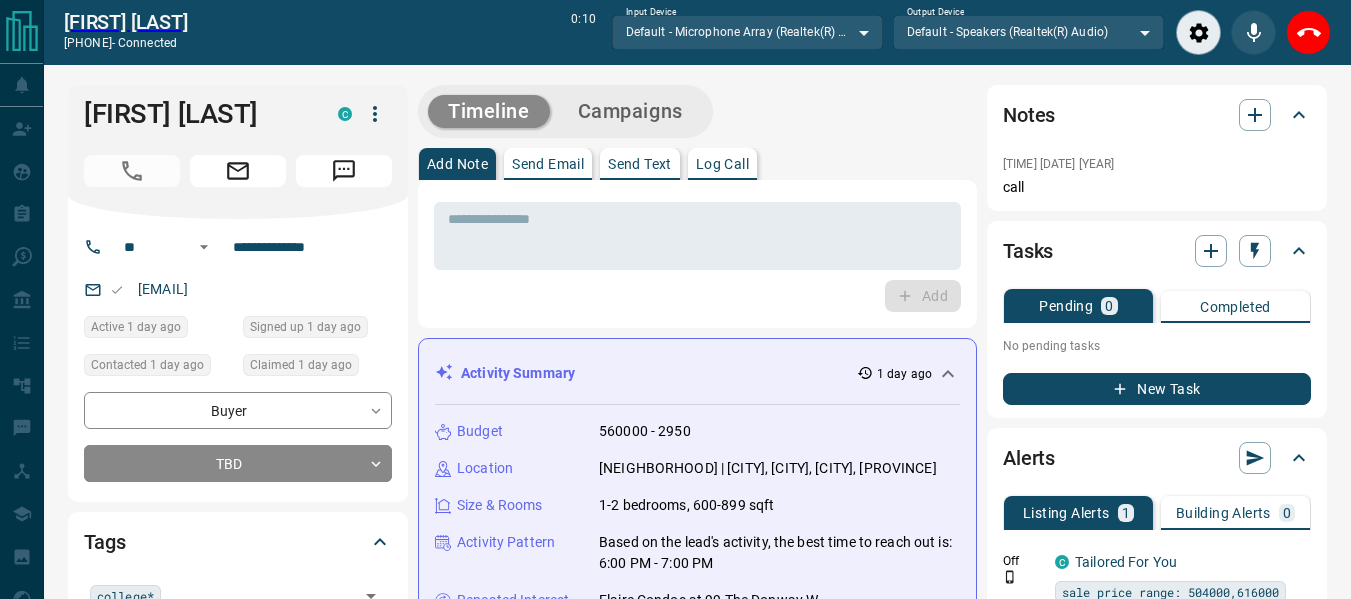 click on "Log Call" at bounding box center [722, 164] 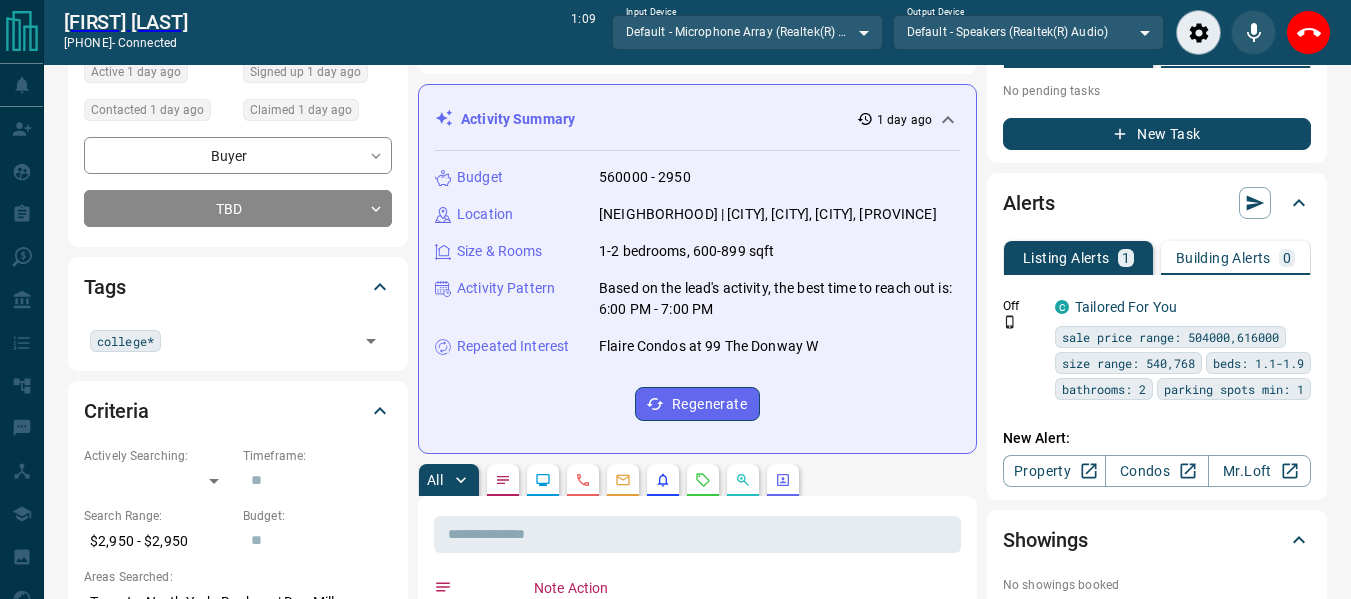 scroll, scrollTop: 300, scrollLeft: 0, axis: vertical 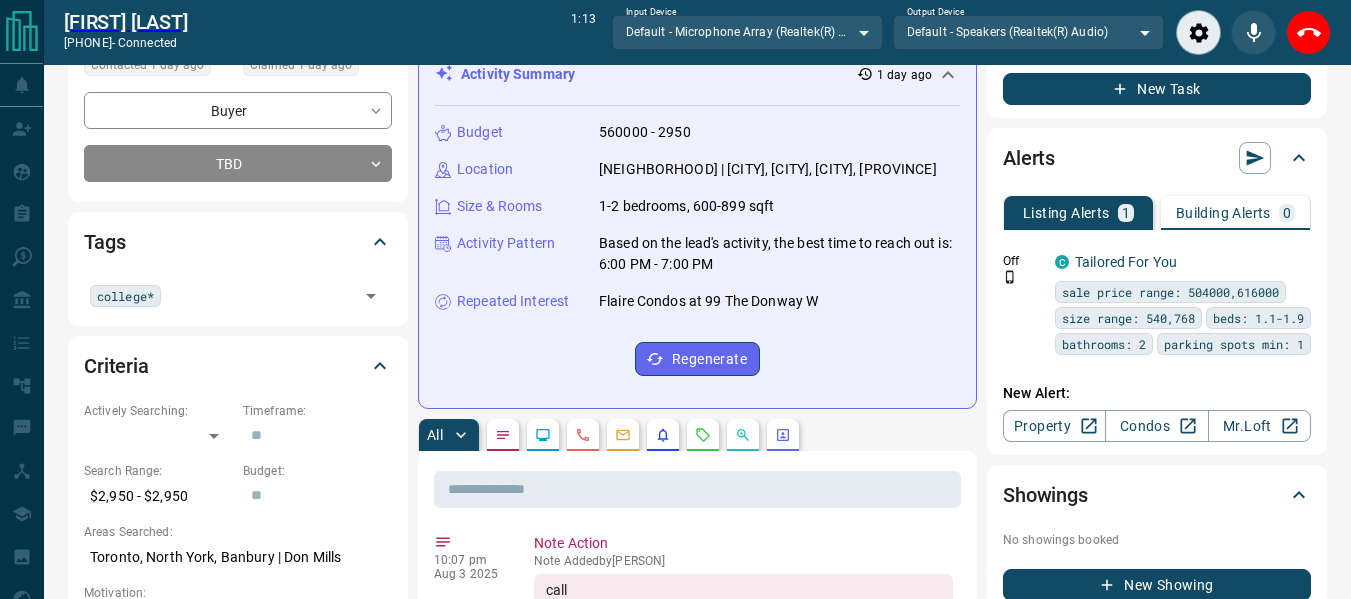click at bounding box center (543, 435) 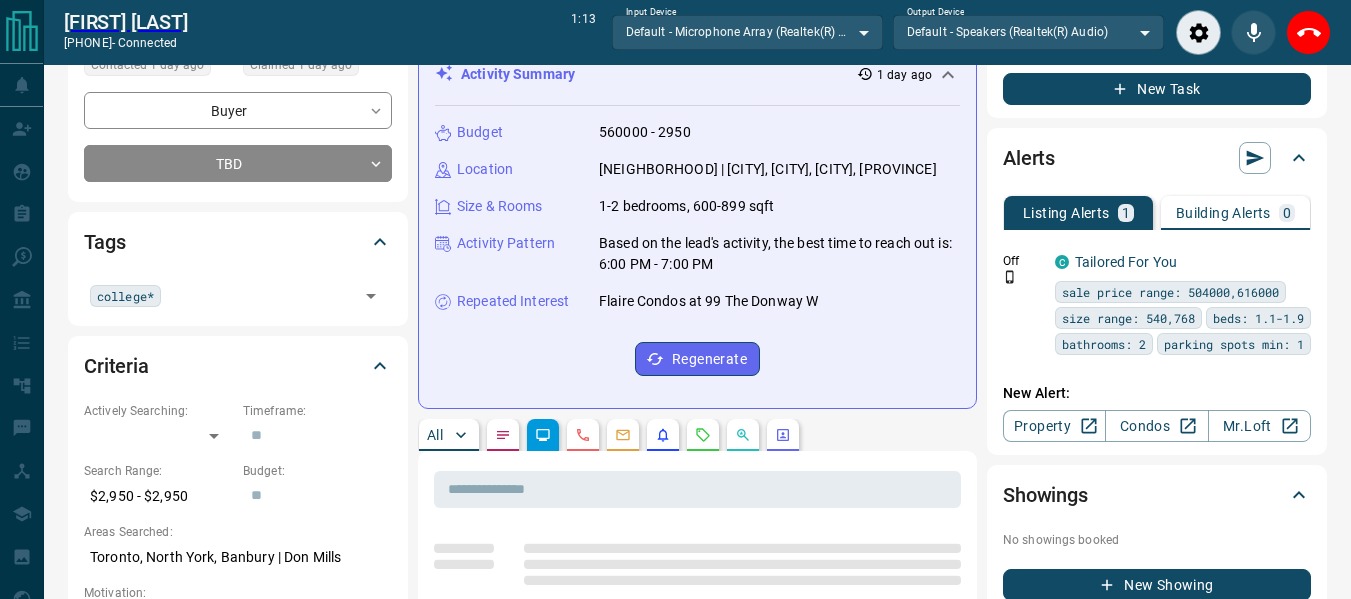 scroll, scrollTop: 0, scrollLeft: 0, axis: both 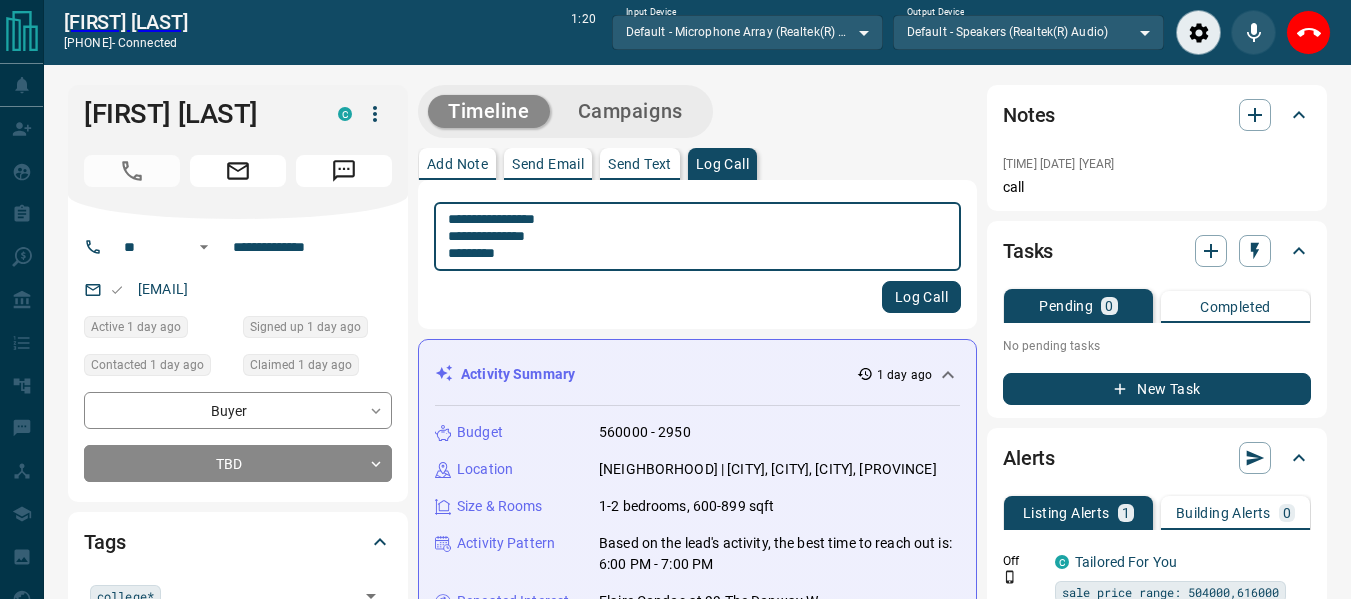 drag, startPoint x: 478, startPoint y: 214, endPoint x: 436, endPoint y: 211, distance: 42.107006 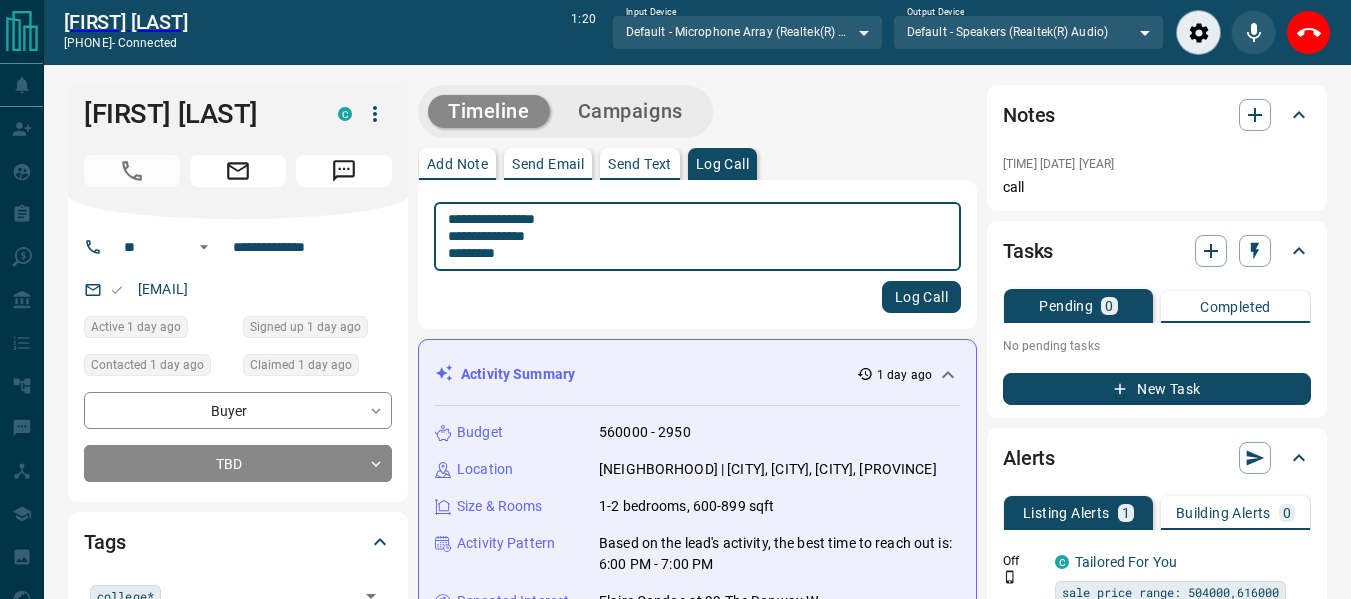 click on "**********" at bounding box center [697, 236] 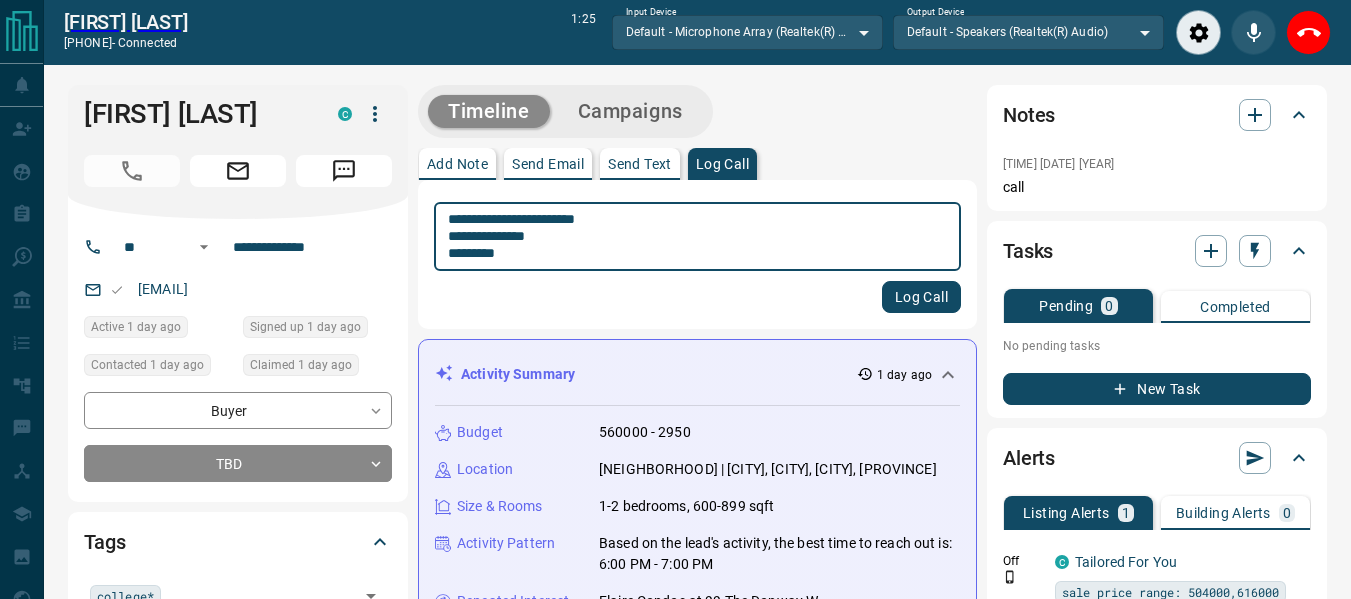 click on "**********" at bounding box center (697, 237) 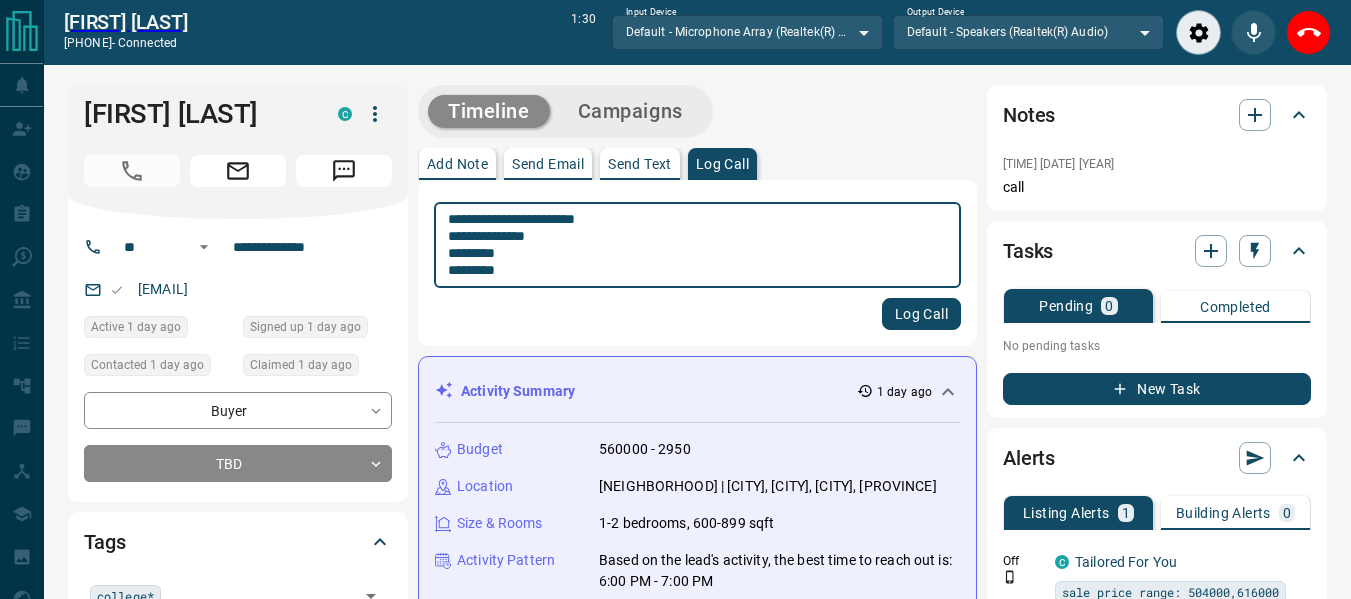 click on "**********" at bounding box center [697, 245] 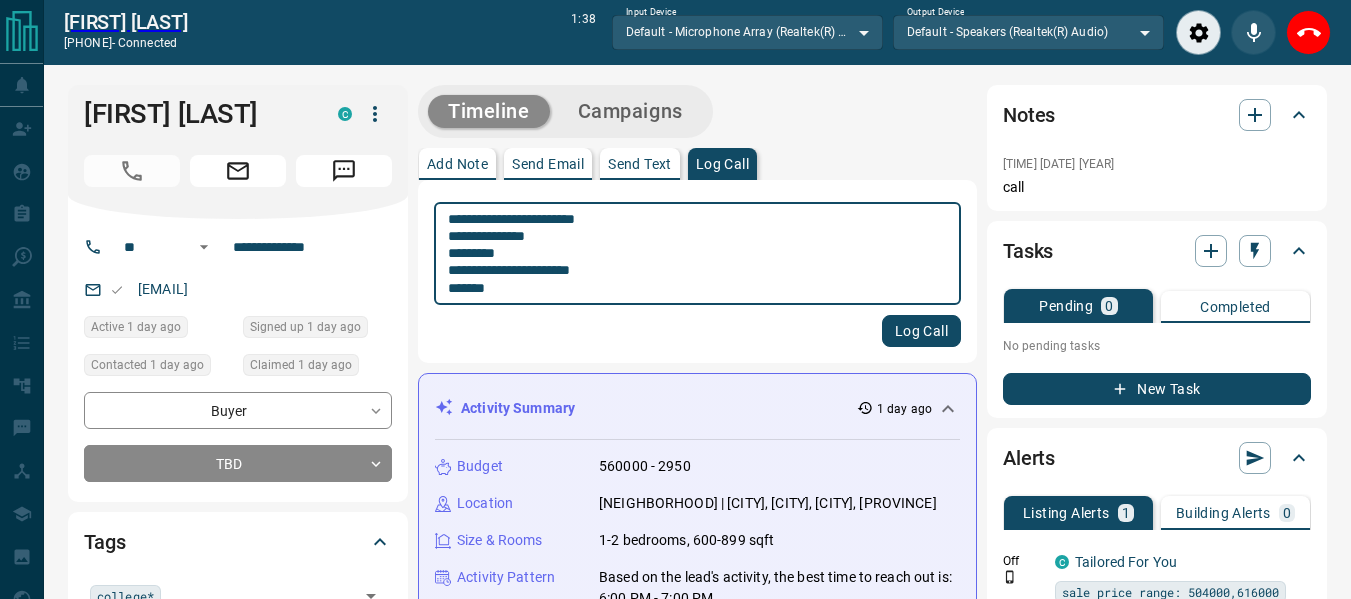 click on "**********" at bounding box center [697, 254] 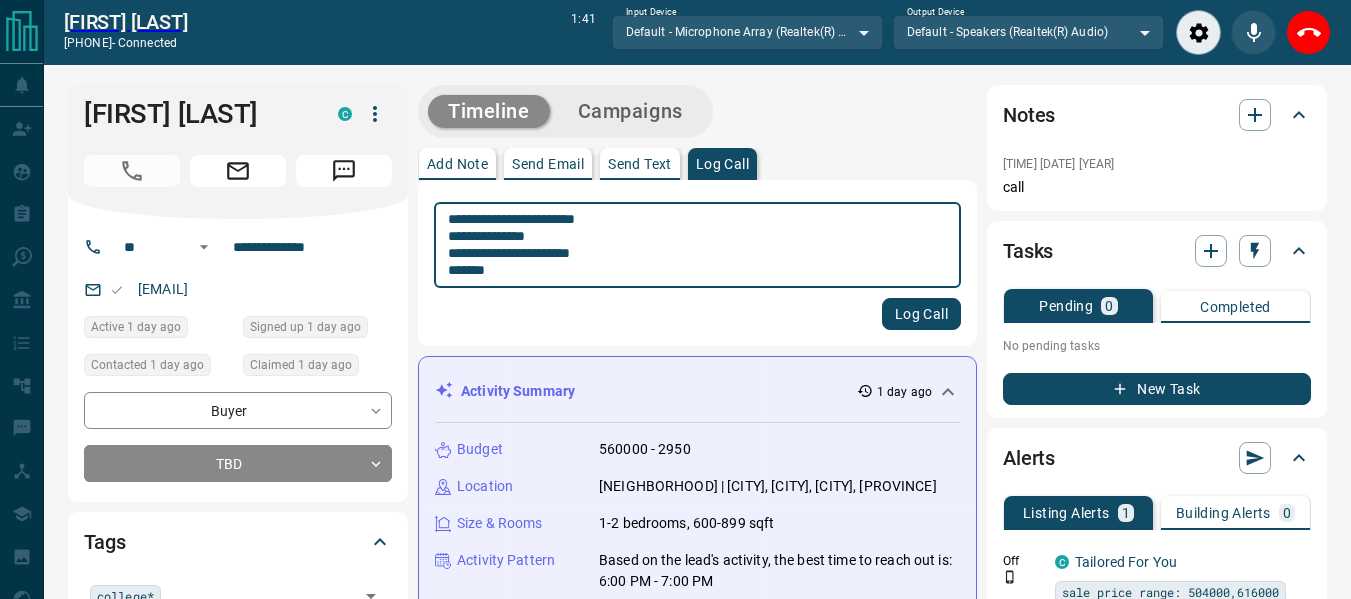 click on "**********" at bounding box center [697, 245] 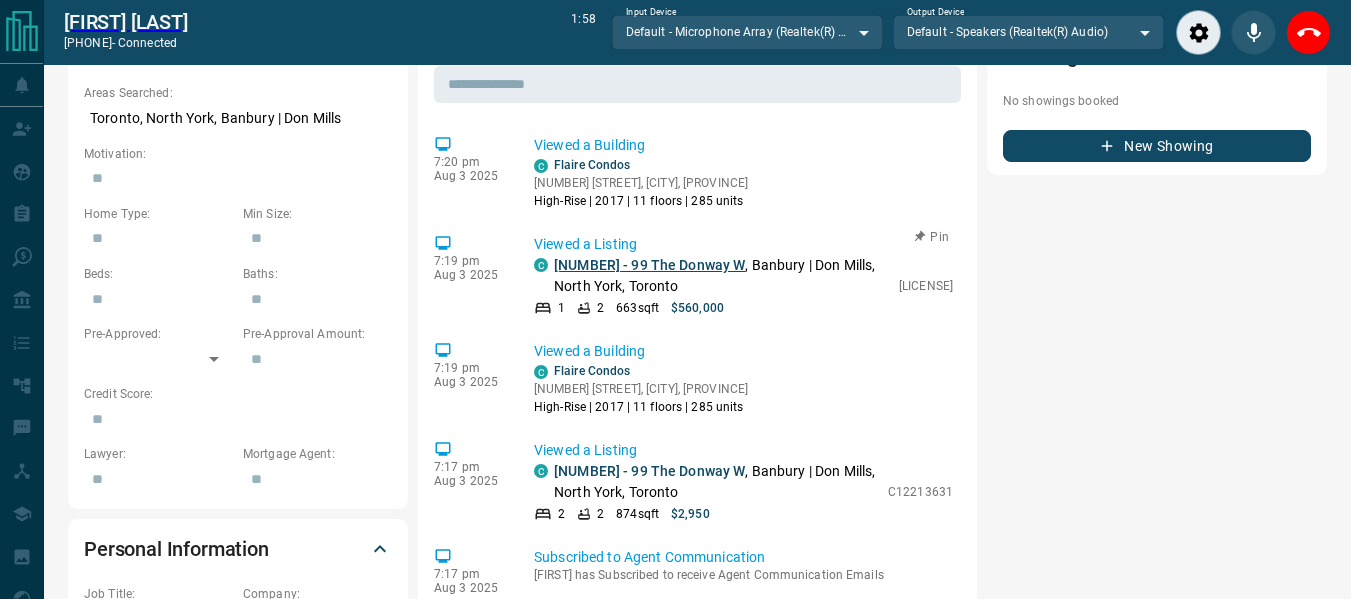 scroll, scrollTop: 600, scrollLeft: 0, axis: vertical 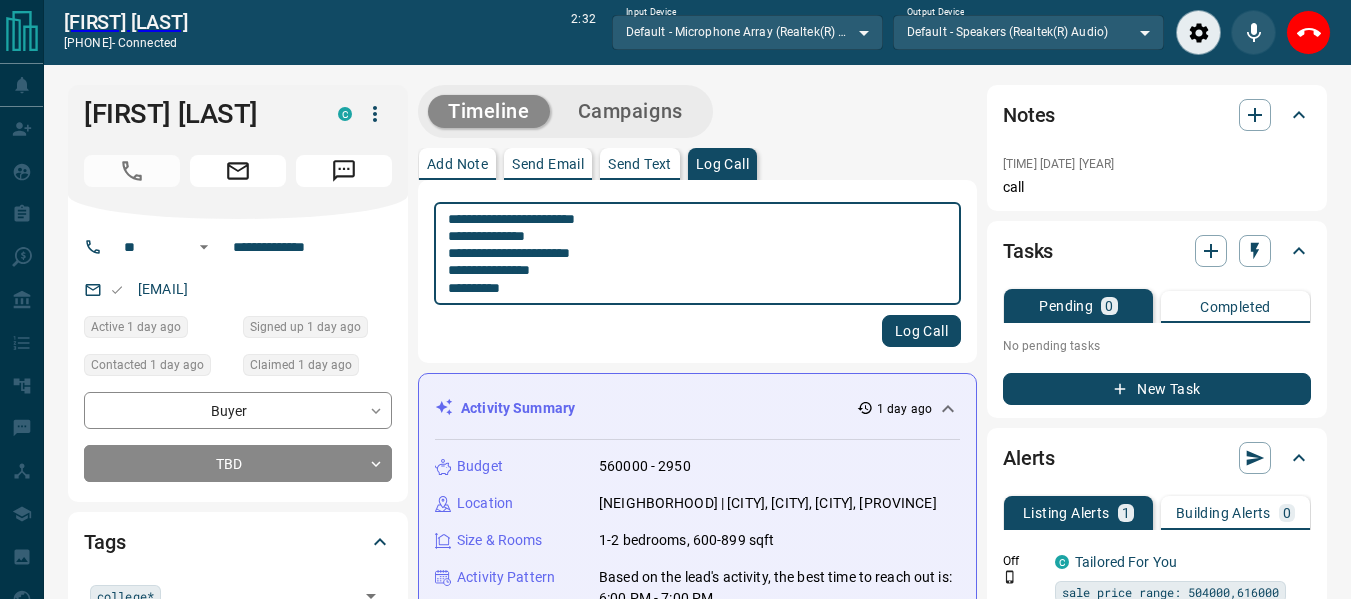 click on "**********" at bounding box center [697, 254] 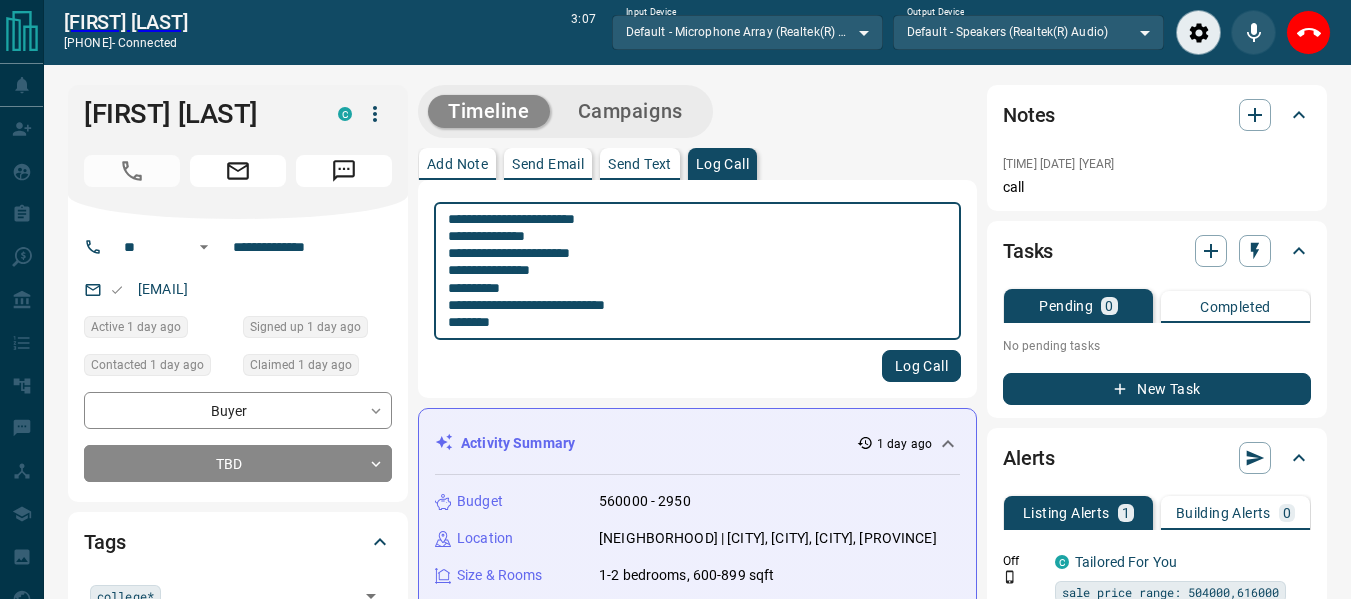 click on "**********" at bounding box center [697, 271] 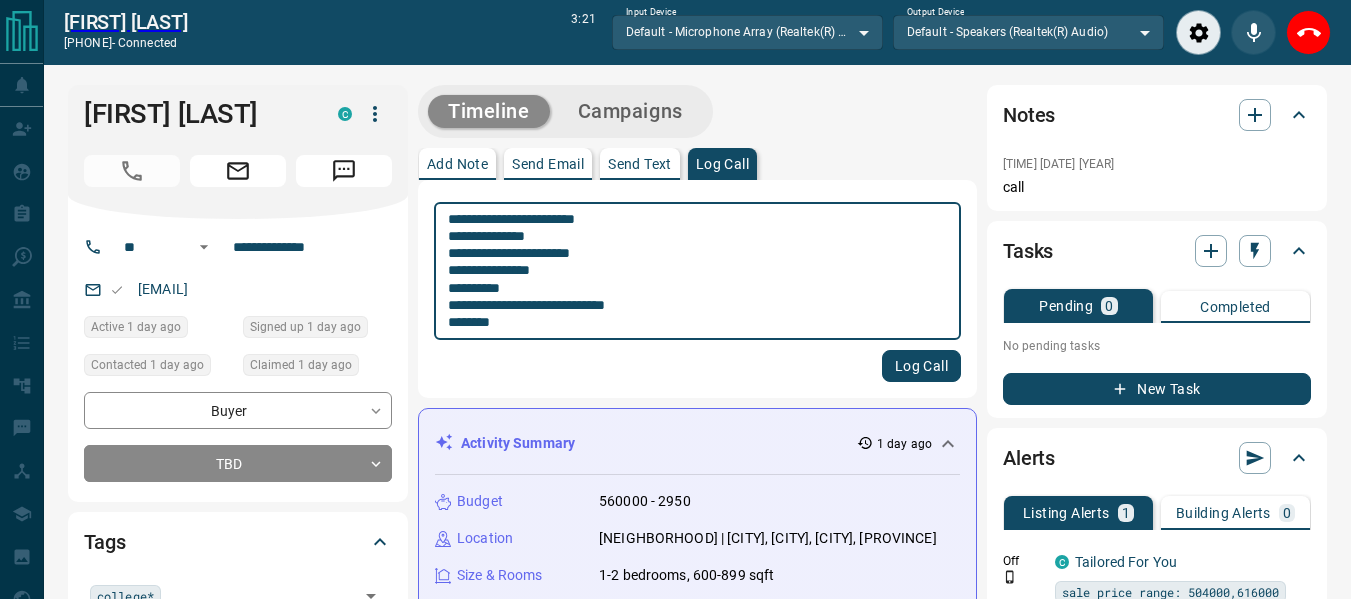 click on "**********" at bounding box center [697, 271] 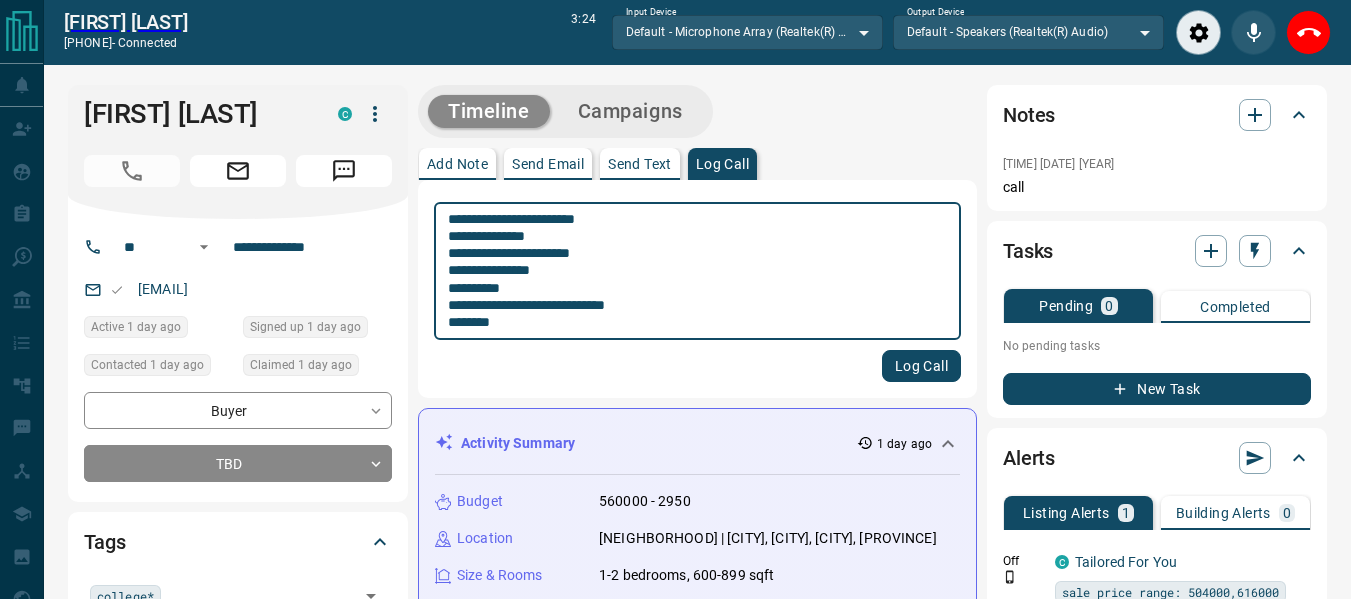 click on "**********" at bounding box center [697, 271] 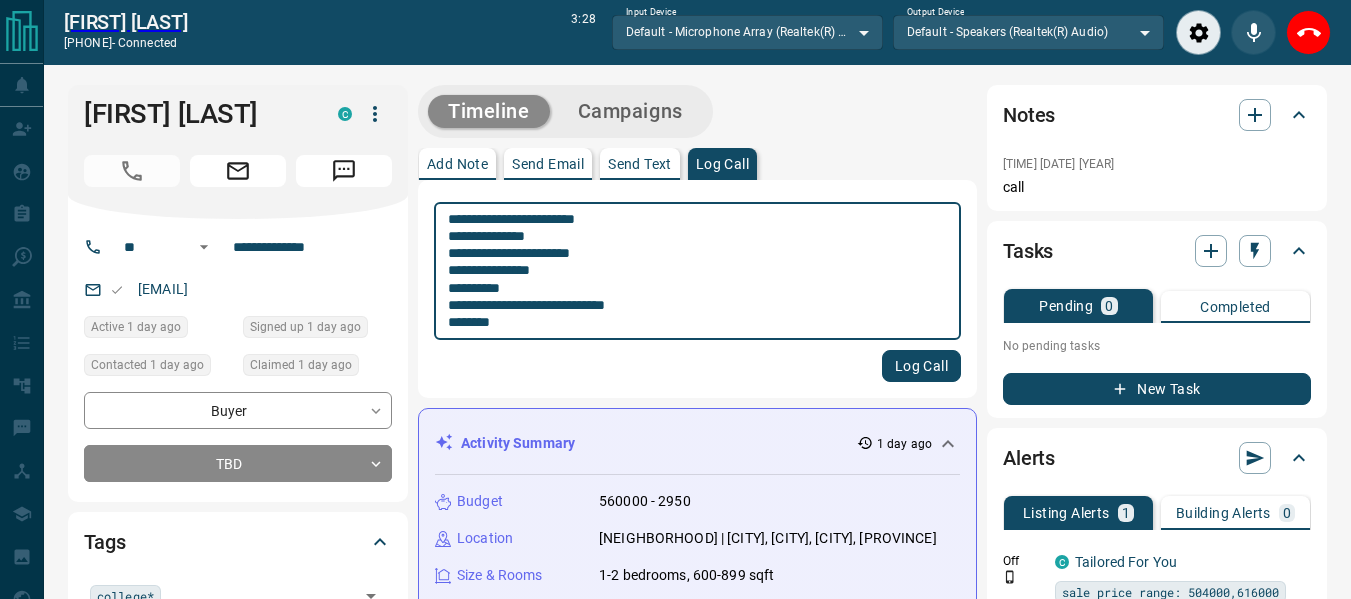 click on "**********" at bounding box center [697, 271] 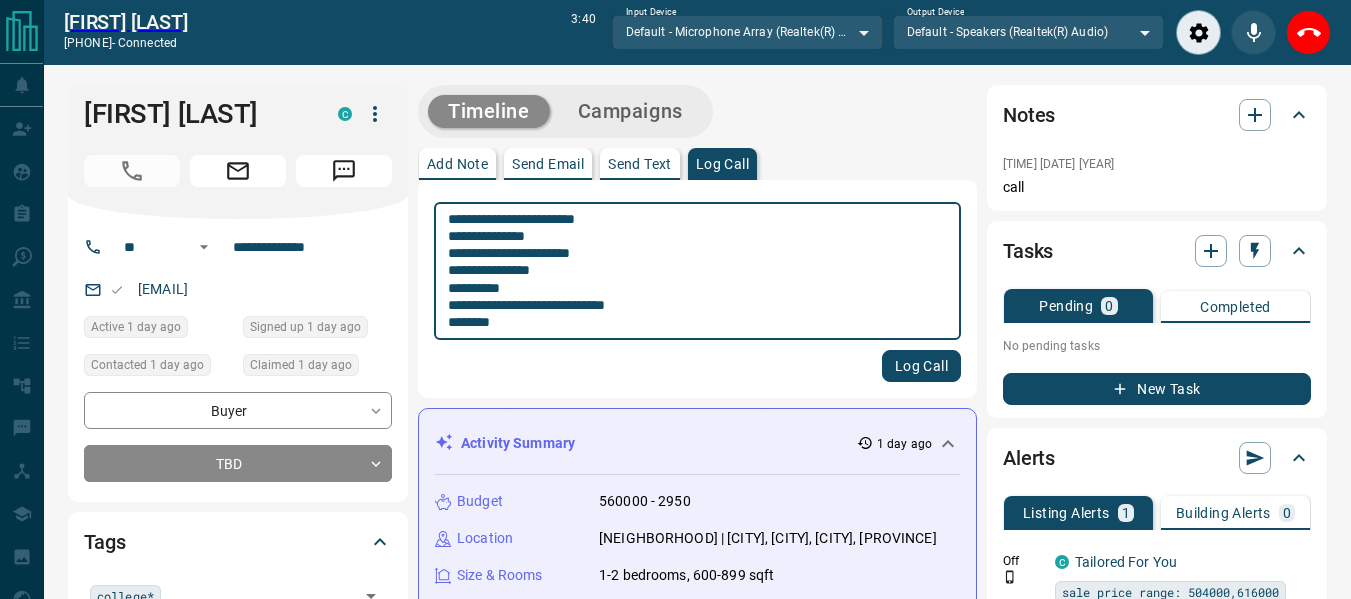click on "**********" at bounding box center [697, 271] 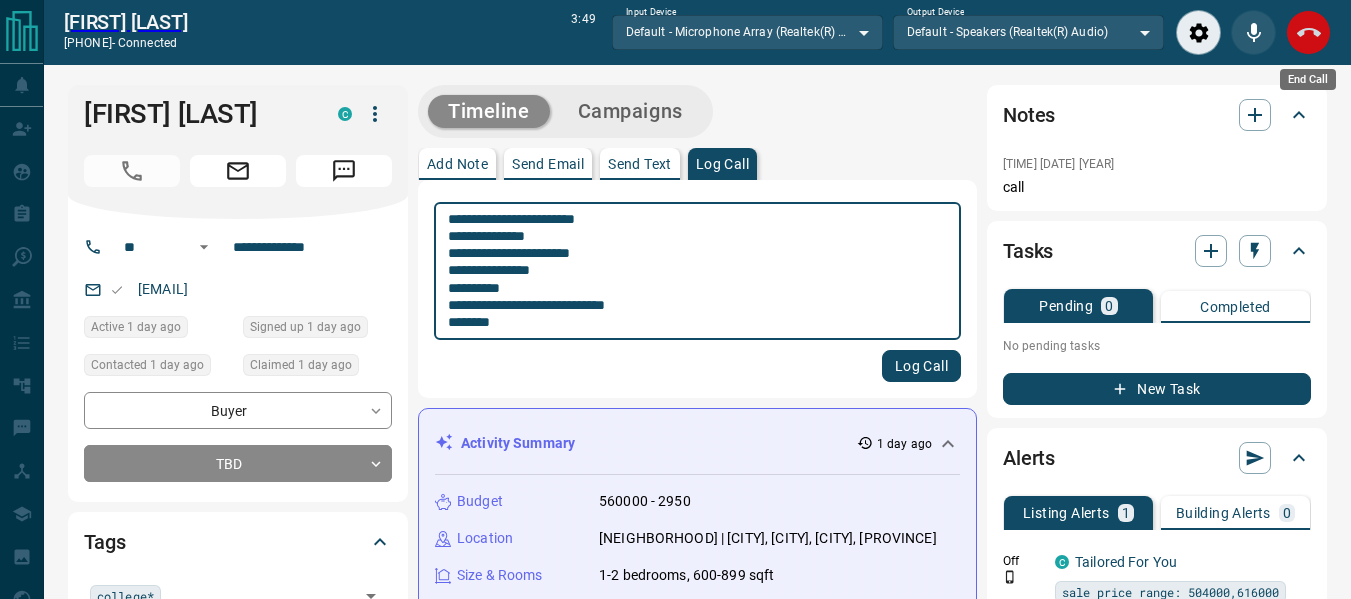 type on "**********" 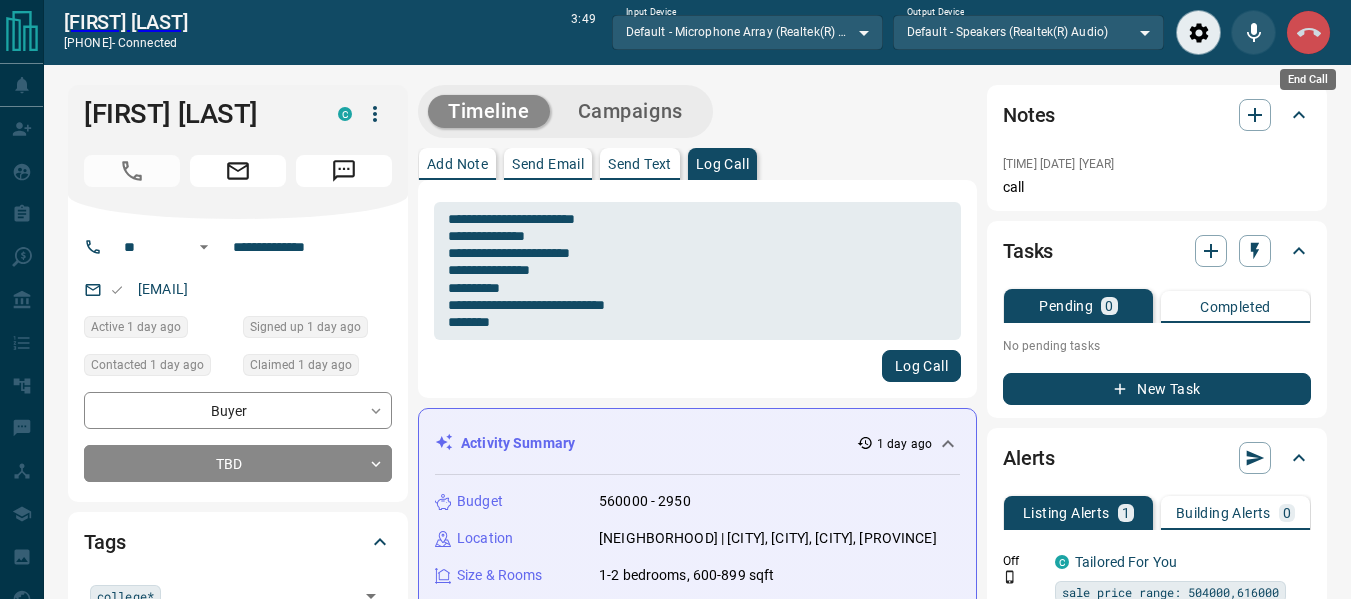 click at bounding box center [1308, 32] 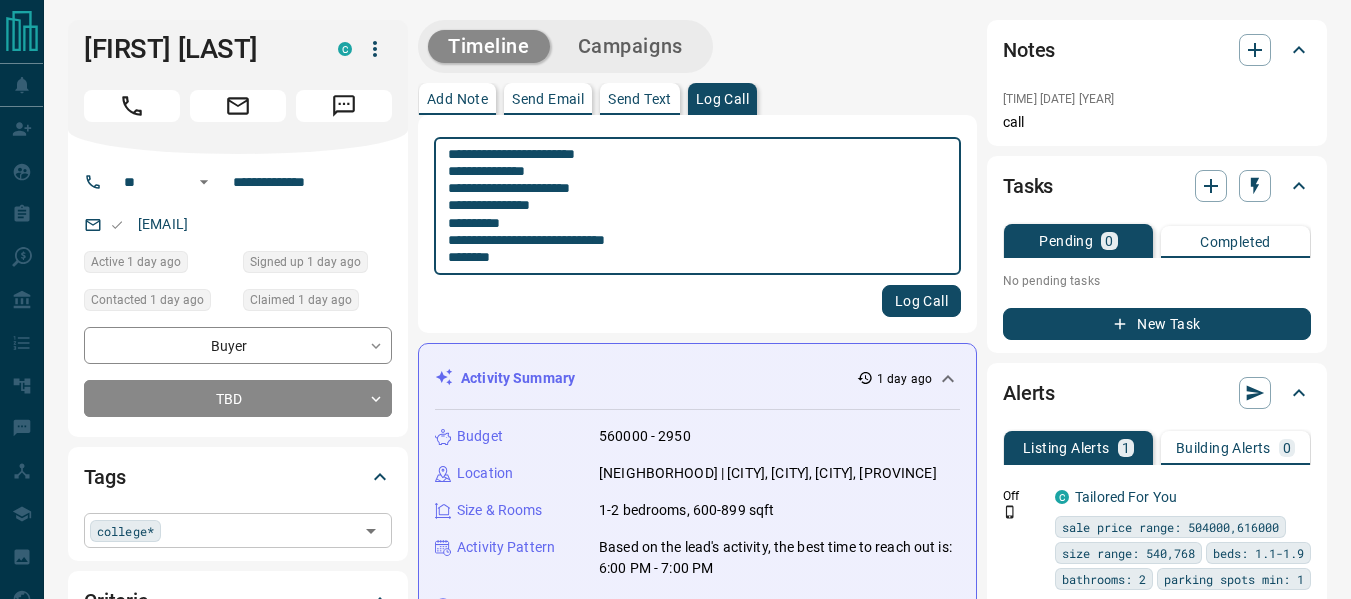 click at bounding box center (260, 530) 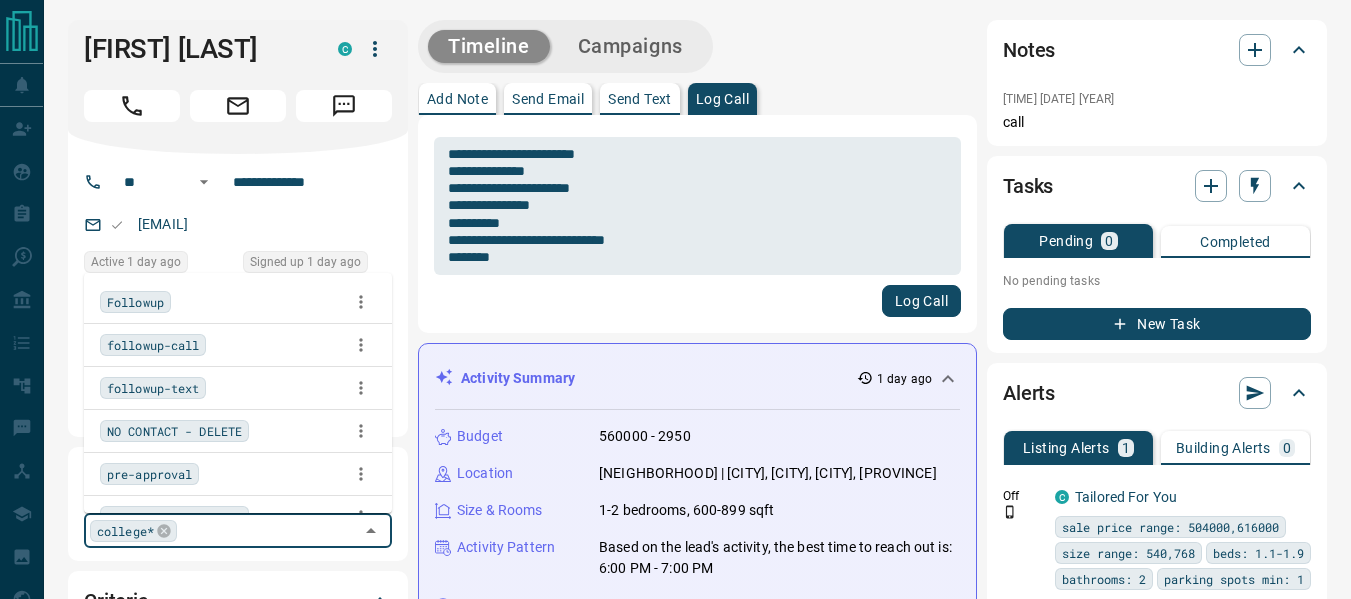 scroll, scrollTop: 3379, scrollLeft: 0, axis: vertical 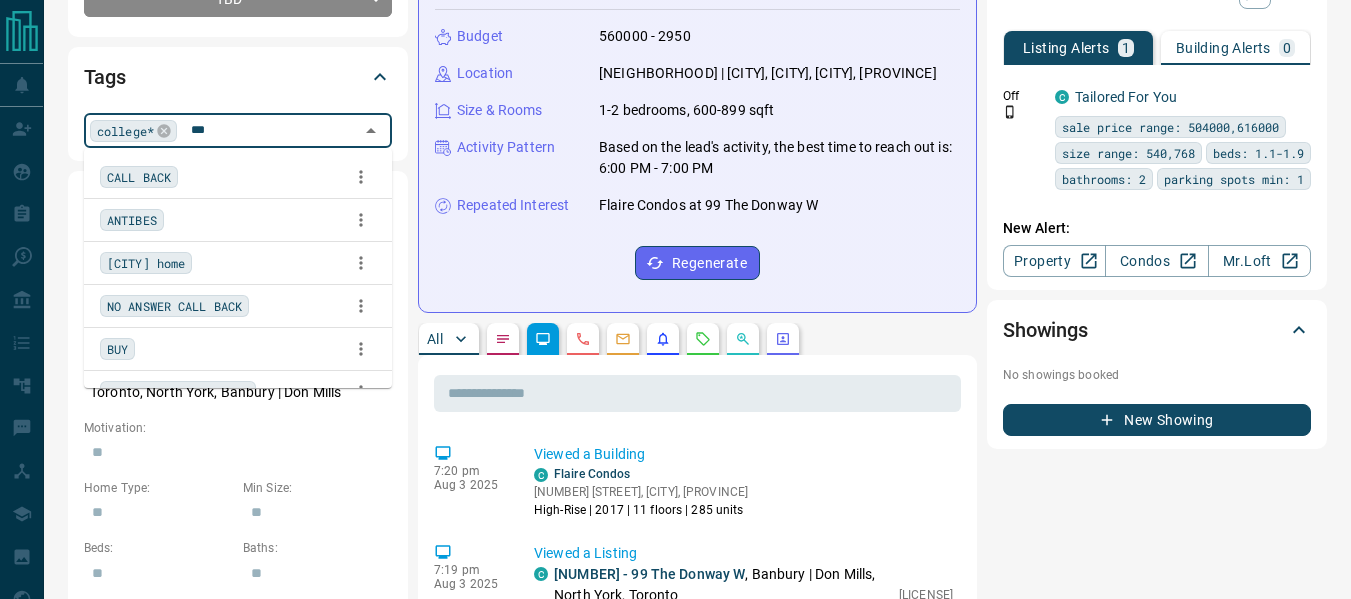 type on "****" 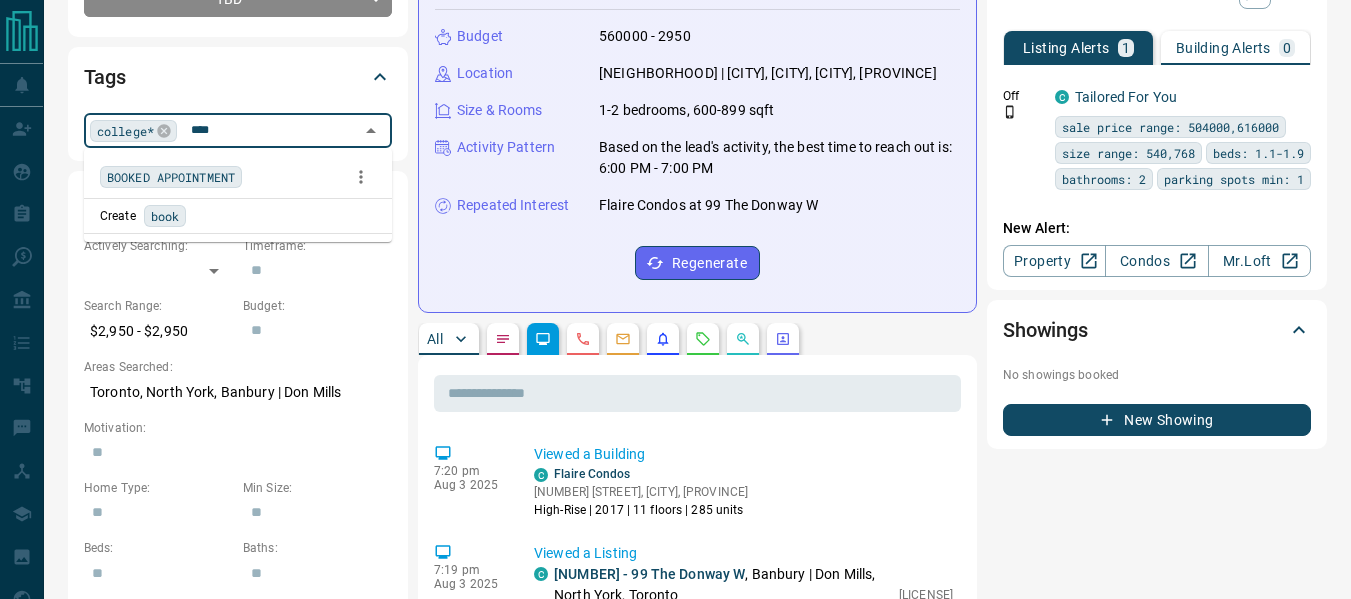 click on "BOOKED APPOINTMENT" at bounding box center [238, 177] 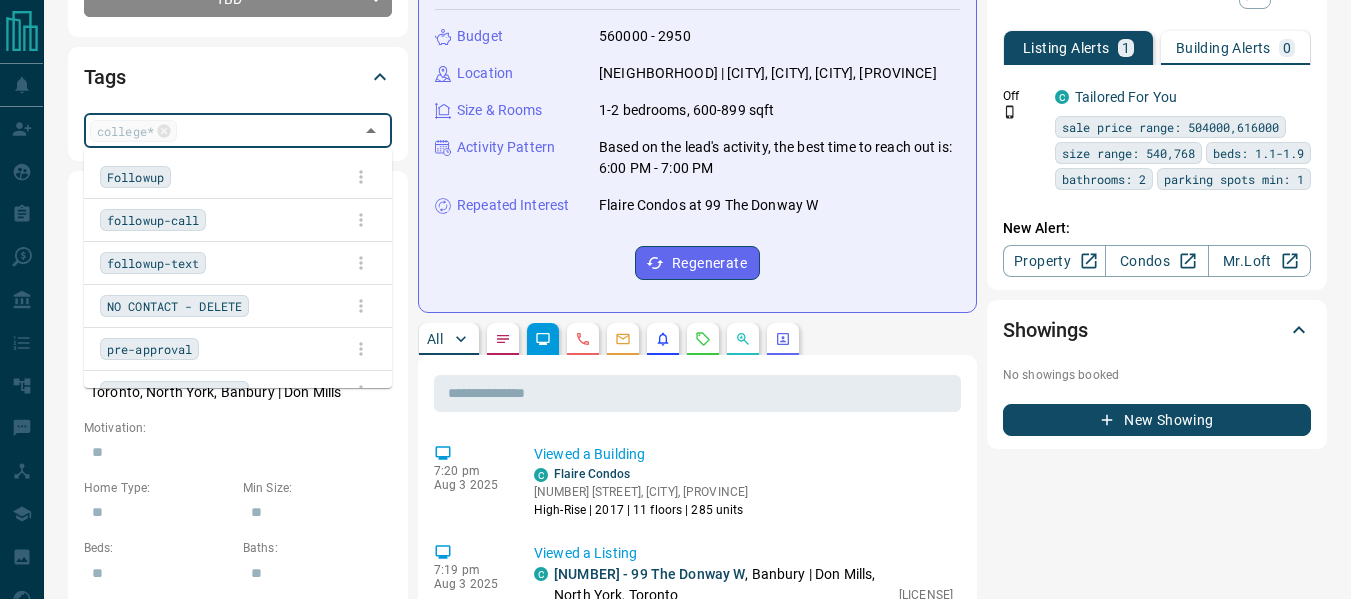scroll, scrollTop: 3379, scrollLeft: 0, axis: vertical 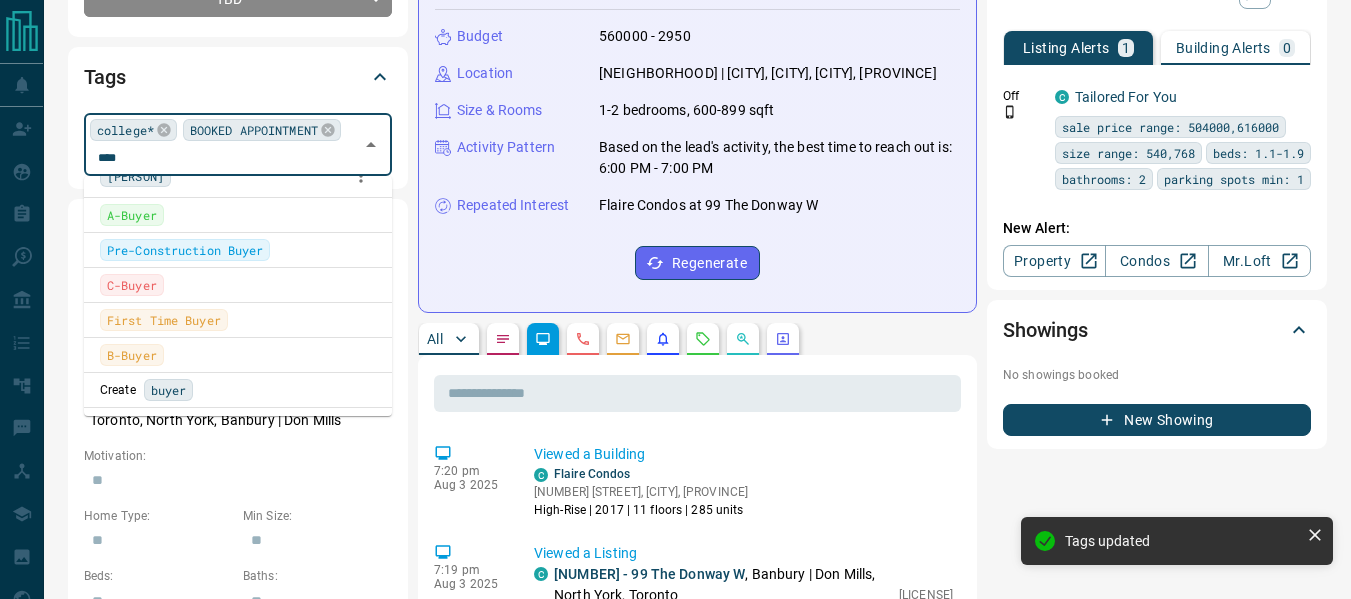 type on "*****" 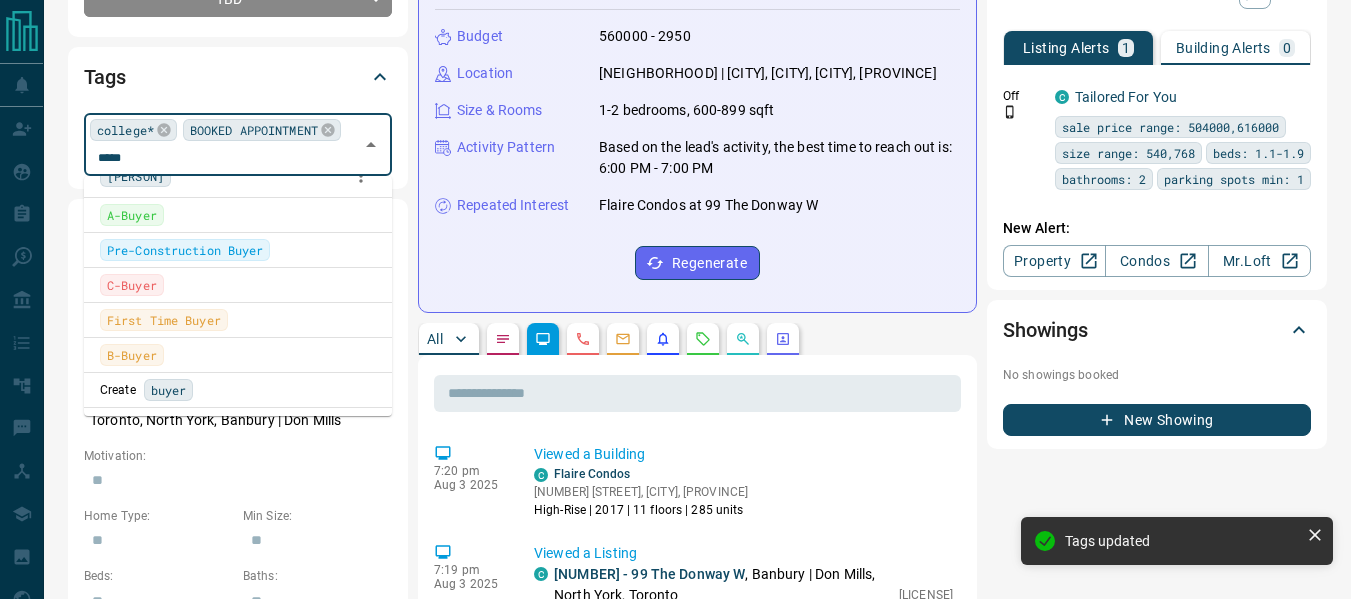 scroll, scrollTop: 0, scrollLeft: 0, axis: both 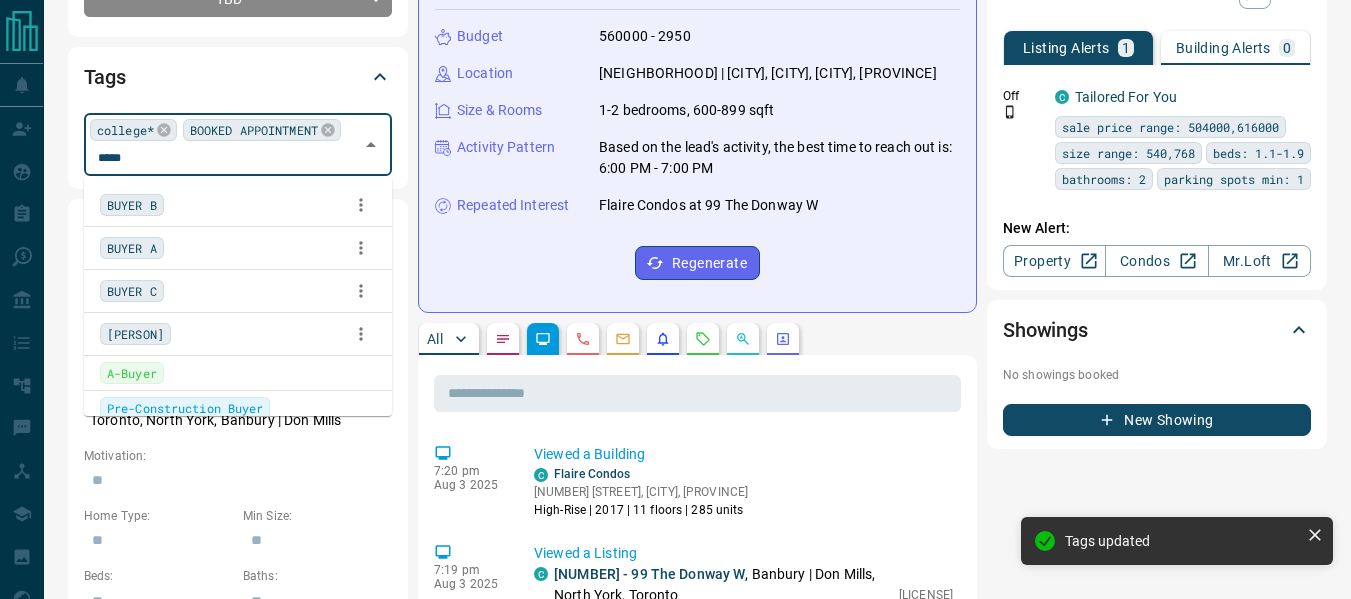 click on "A-Buyer" at bounding box center (238, 373) 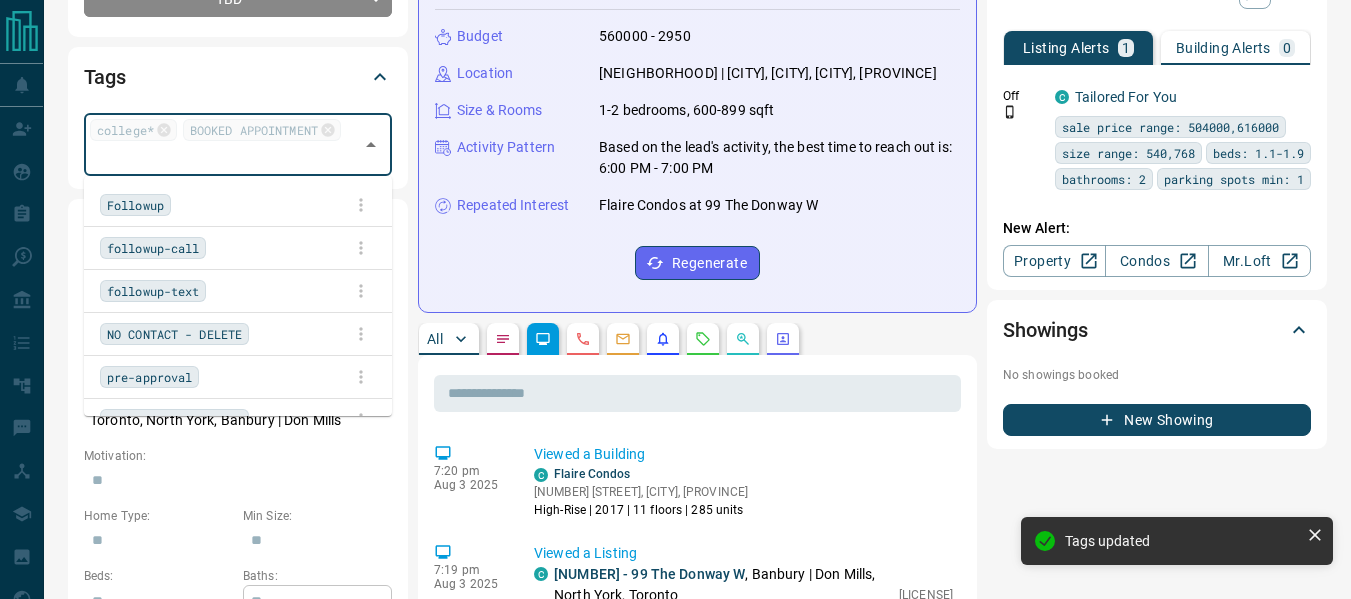 scroll, scrollTop: 3379, scrollLeft: 0, axis: vertical 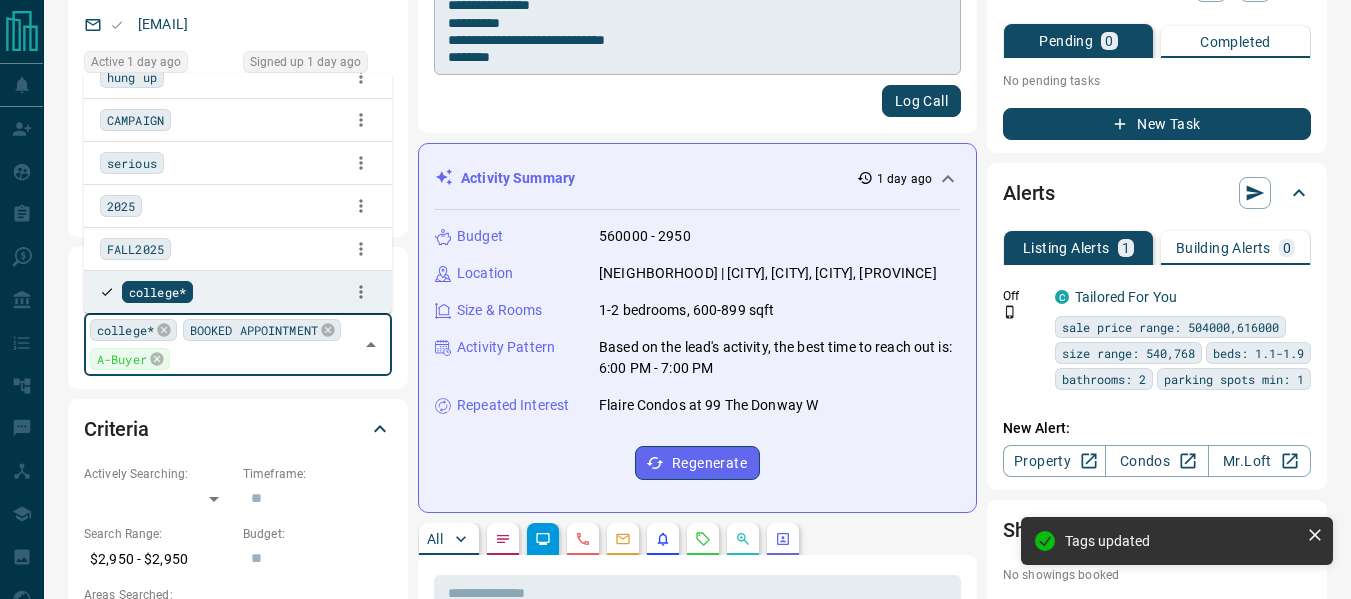 click on "**********" at bounding box center (697, 6) 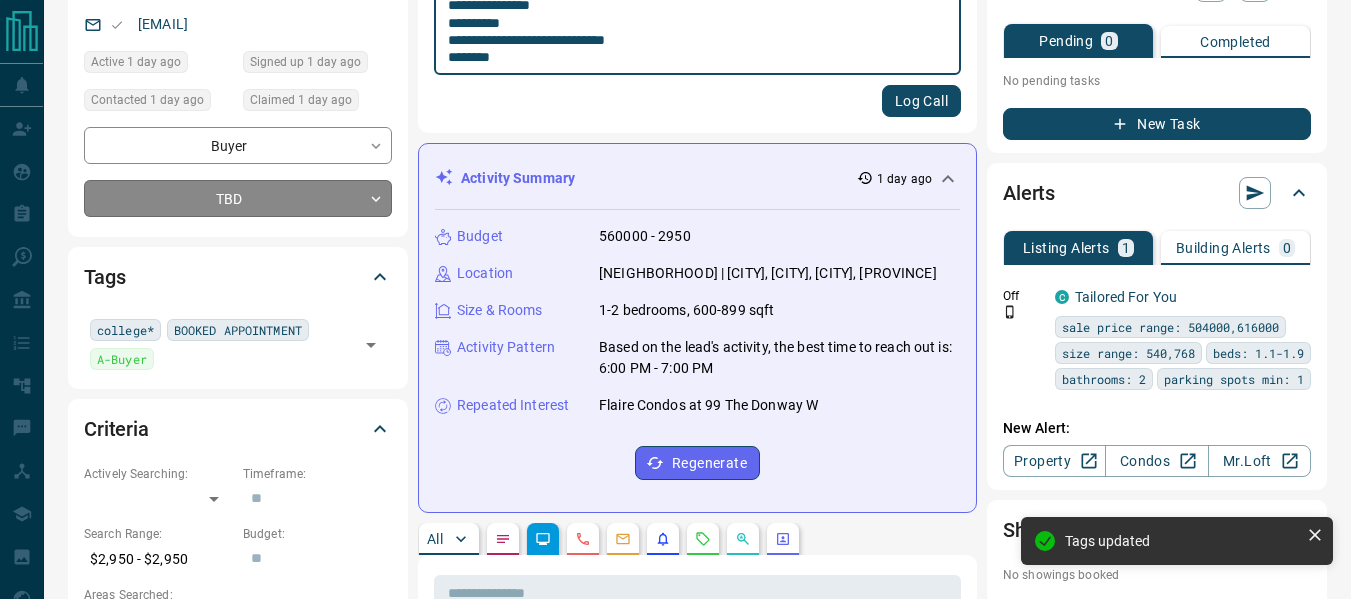 click on "[NUMBER] [STREET], [CITY], [PROVINCE] Areas Searched: [CITY], [CITY], [NEIGHBORHOOD] | [CITY]  Motivation:
Home Type:
Min Size:
Beds:
Baths:
Pre-Approved:
Pre-Approval Amount:
Credit Score:
Lawyer:
Mortgage Agent:
Personal Information Job Title:
Company:
Birthday:
Possession Date:
Social: Address:
Favourite Listings 0 No listings have been favourited Timeline Campaigns Add Note Send Email Send Text Log Call *
Log Call Activity Summary 1 day ago Budget 560000 - 2950 Location Size & Rooms All" at bounding box center (675, 839) 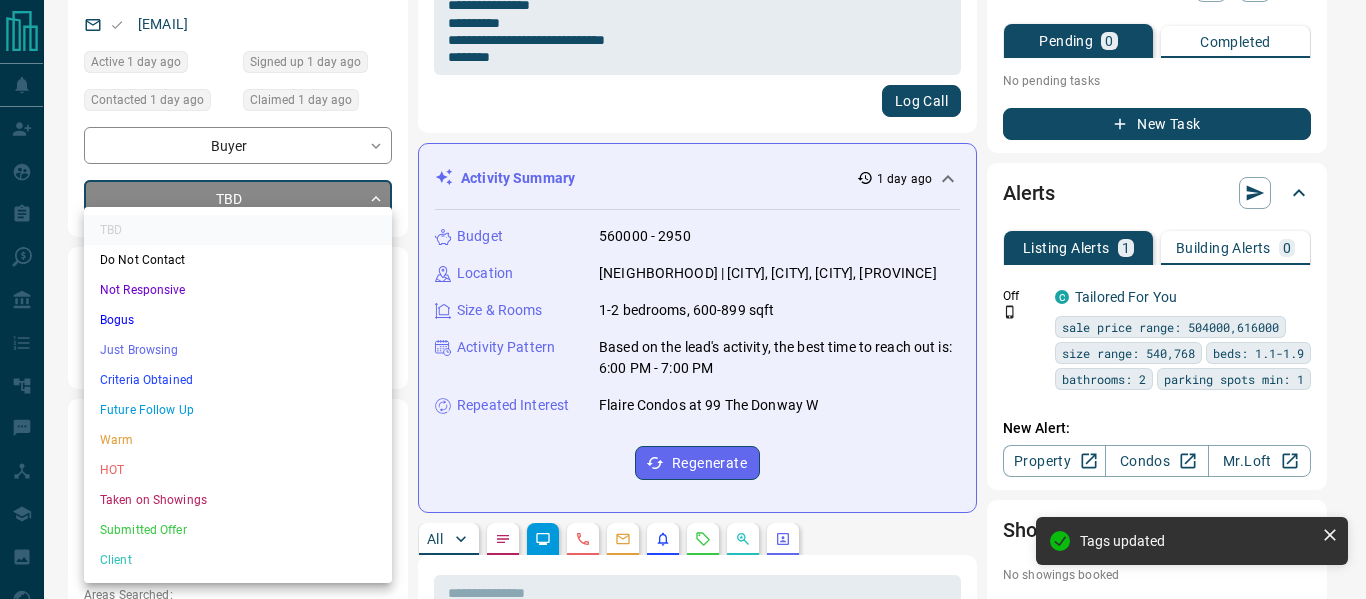 click on "HOT" at bounding box center [238, 470] 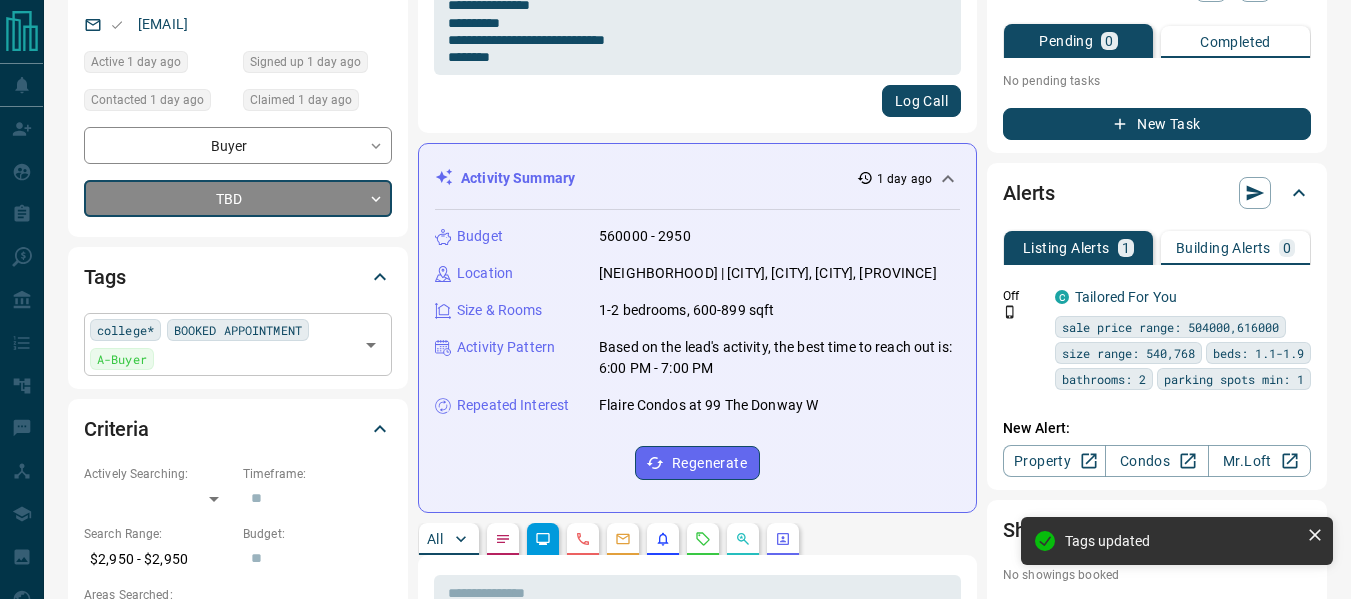 type on "*" 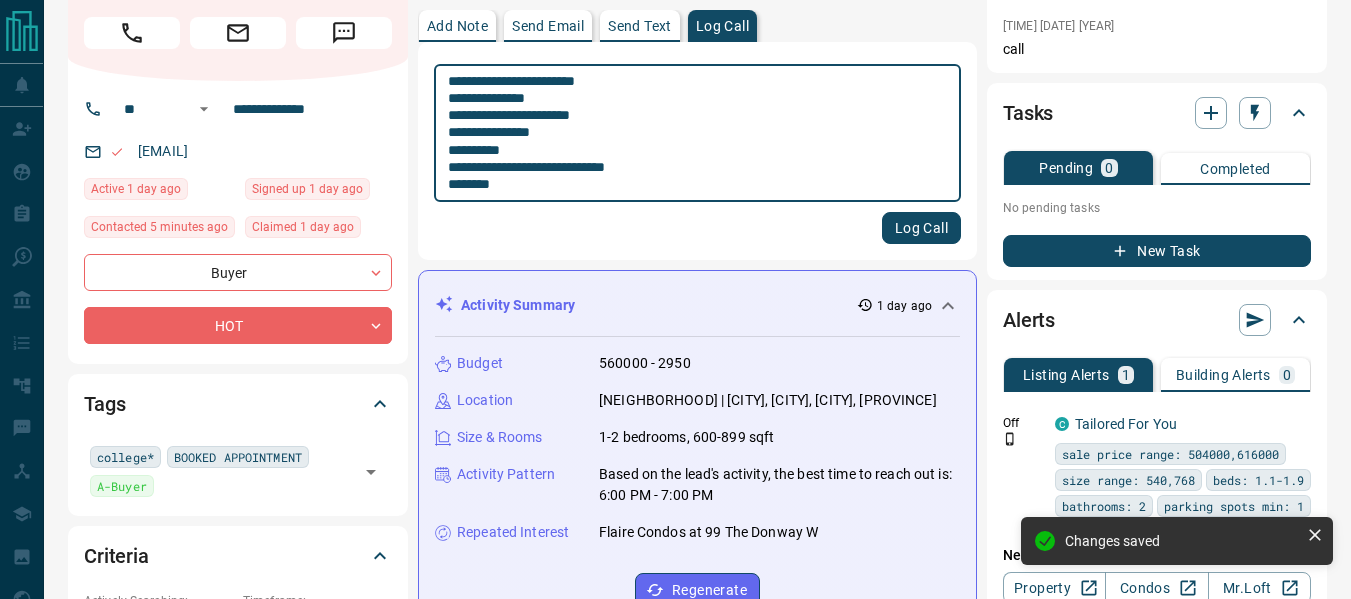 scroll, scrollTop: 0, scrollLeft: 0, axis: both 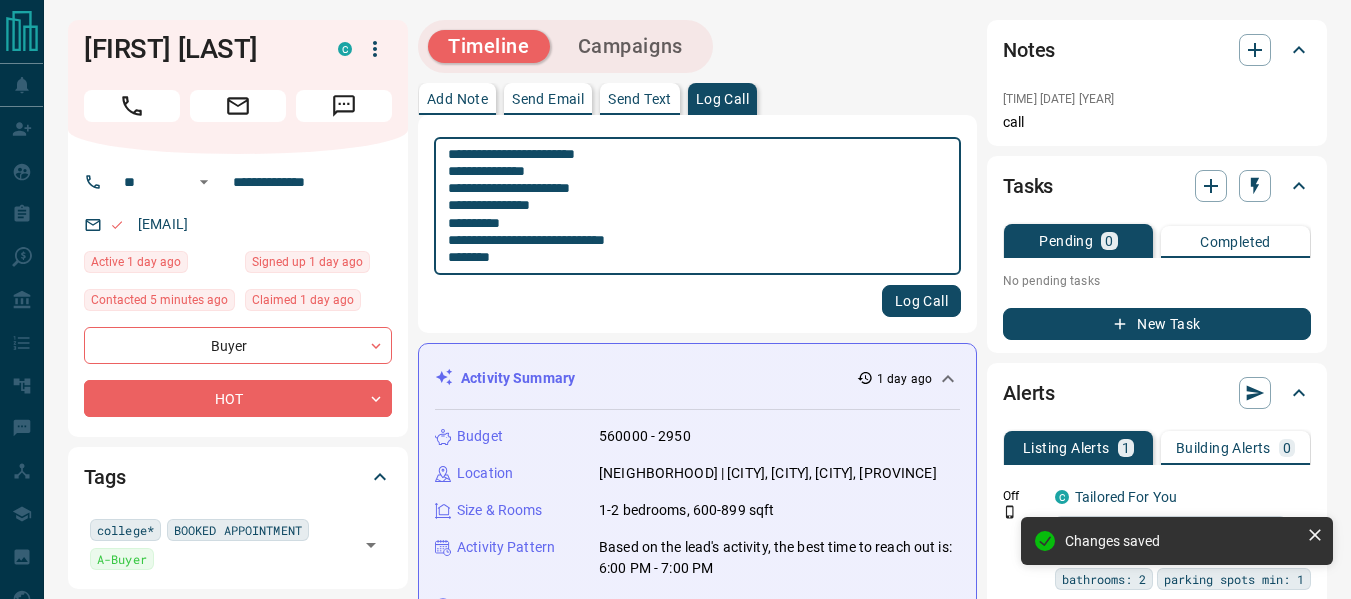 drag, startPoint x: 645, startPoint y: 153, endPoint x: 449, endPoint y: 152, distance: 196.00255 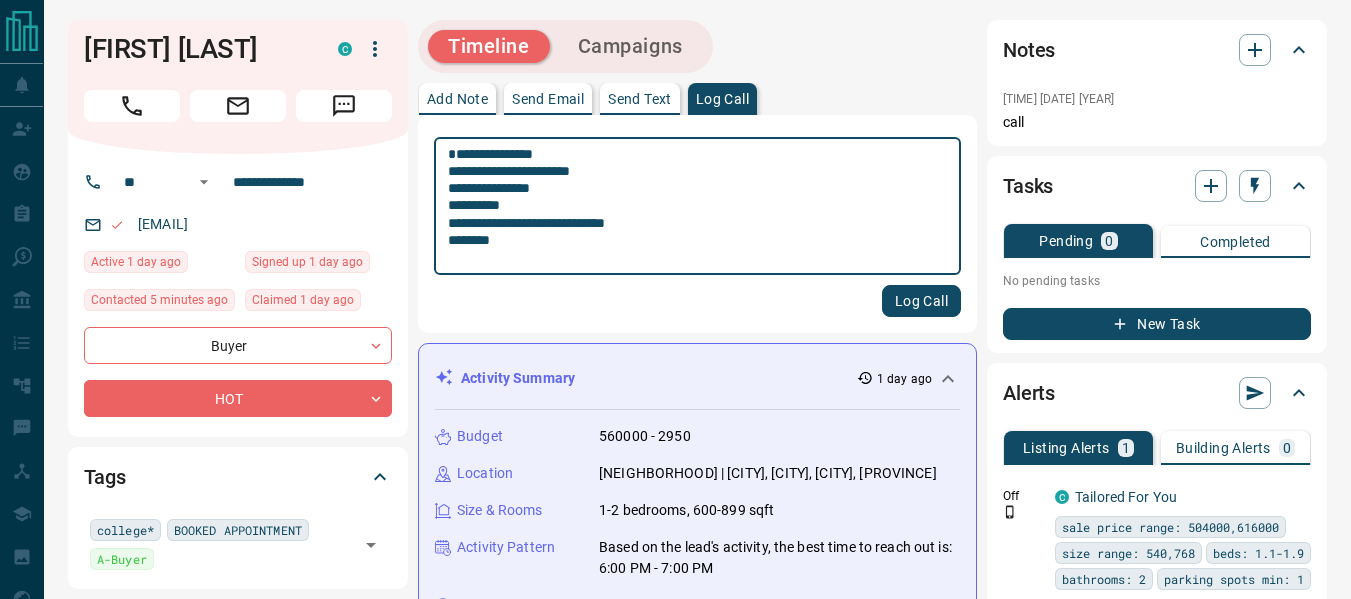 click on "**********" at bounding box center (697, 206) 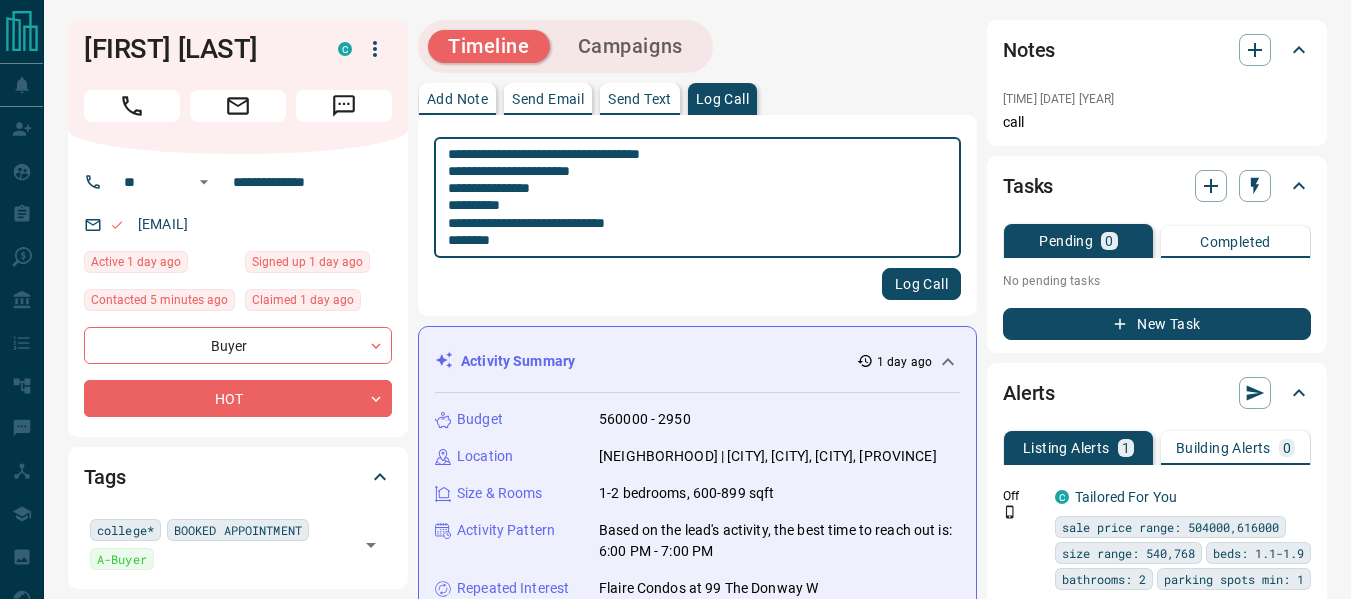 click on "**********" at bounding box center [697, 198] 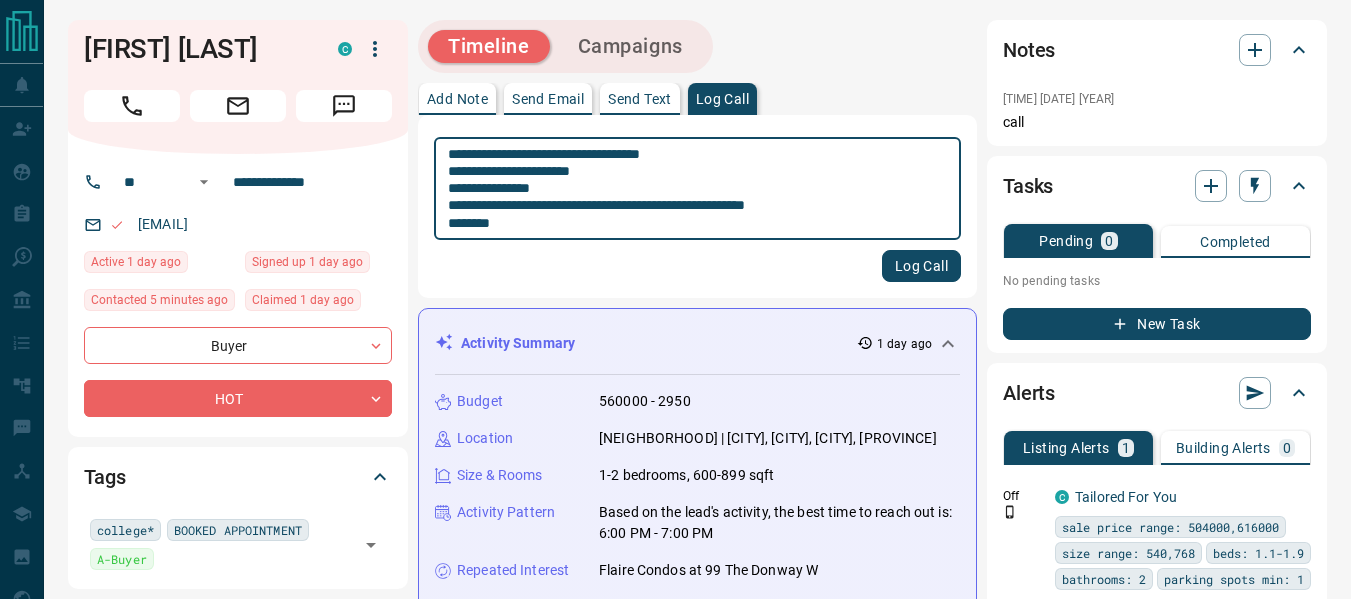 click on "**********" at bounding box center (697, 189) 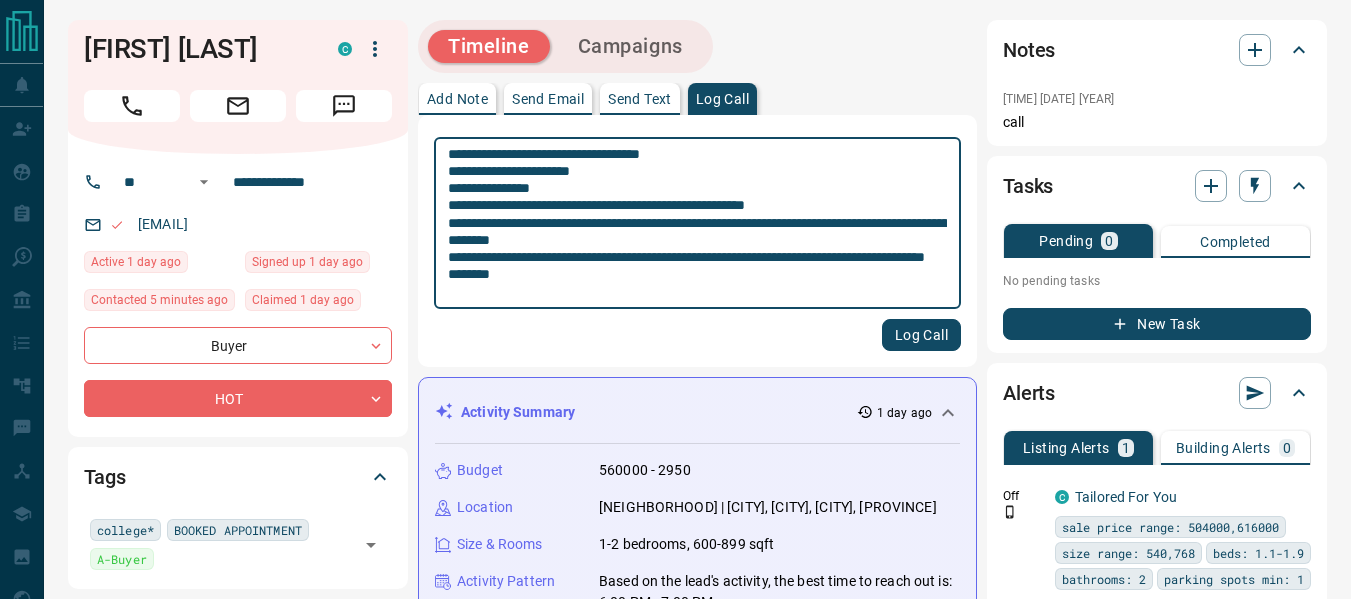 click on "**********" at bounding box center [697, 223] 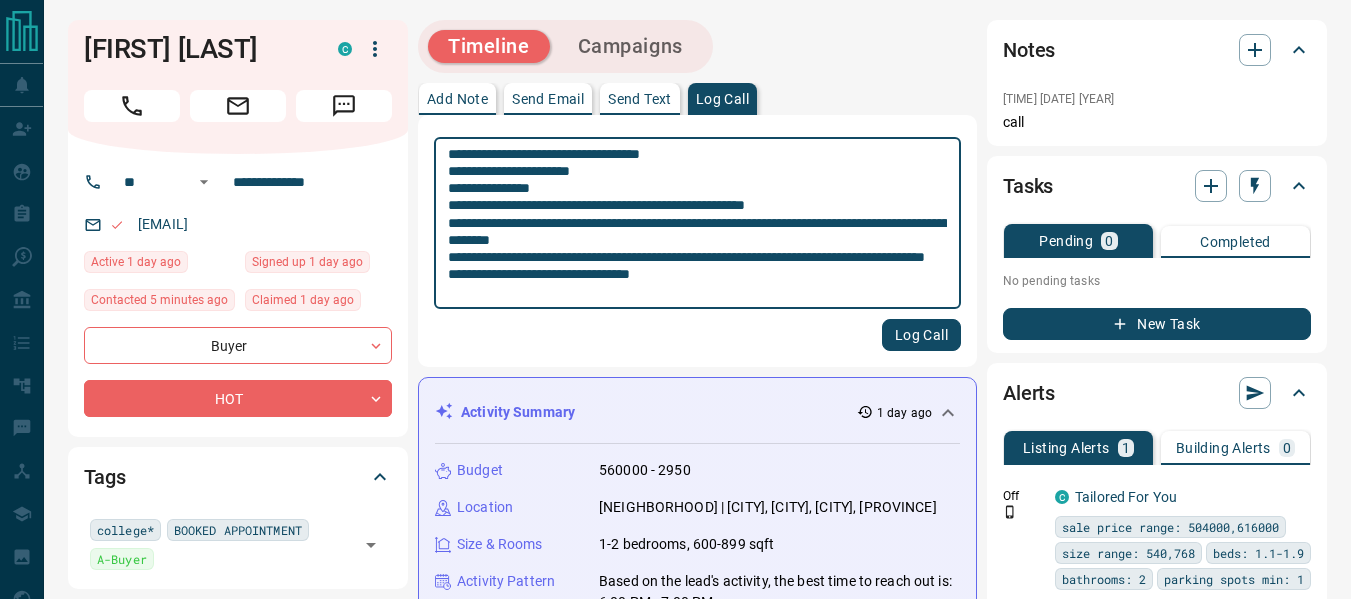 click on "**********" at bounding box center (697, 223) 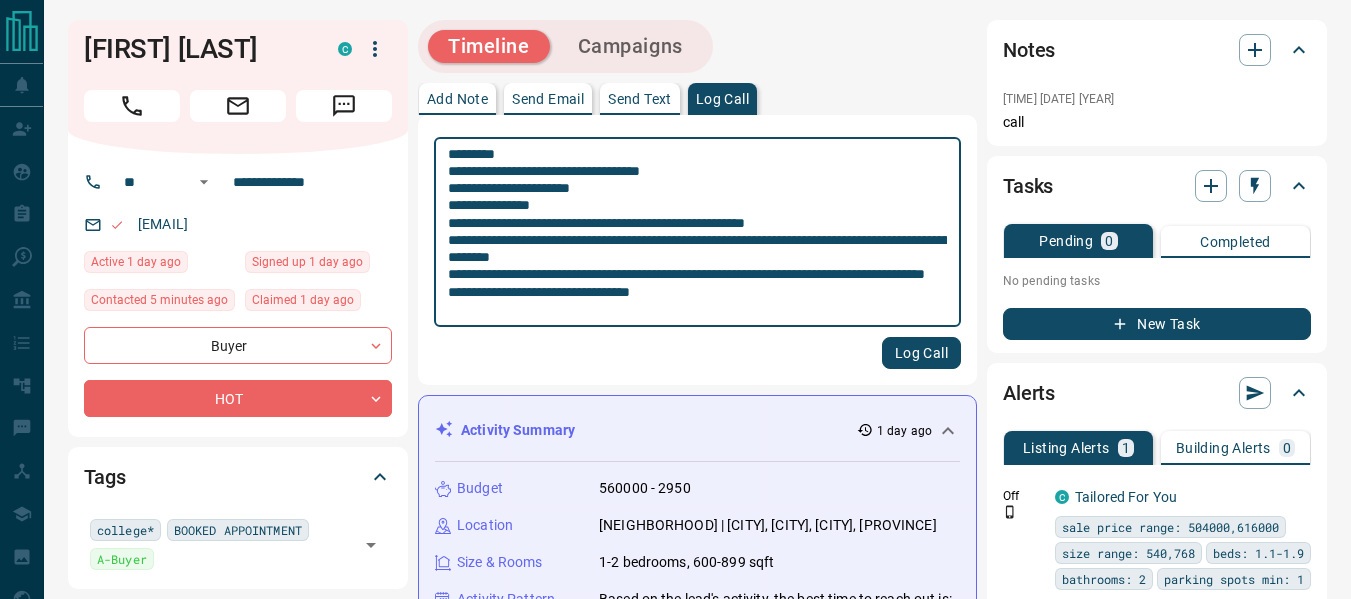 type on "**********" 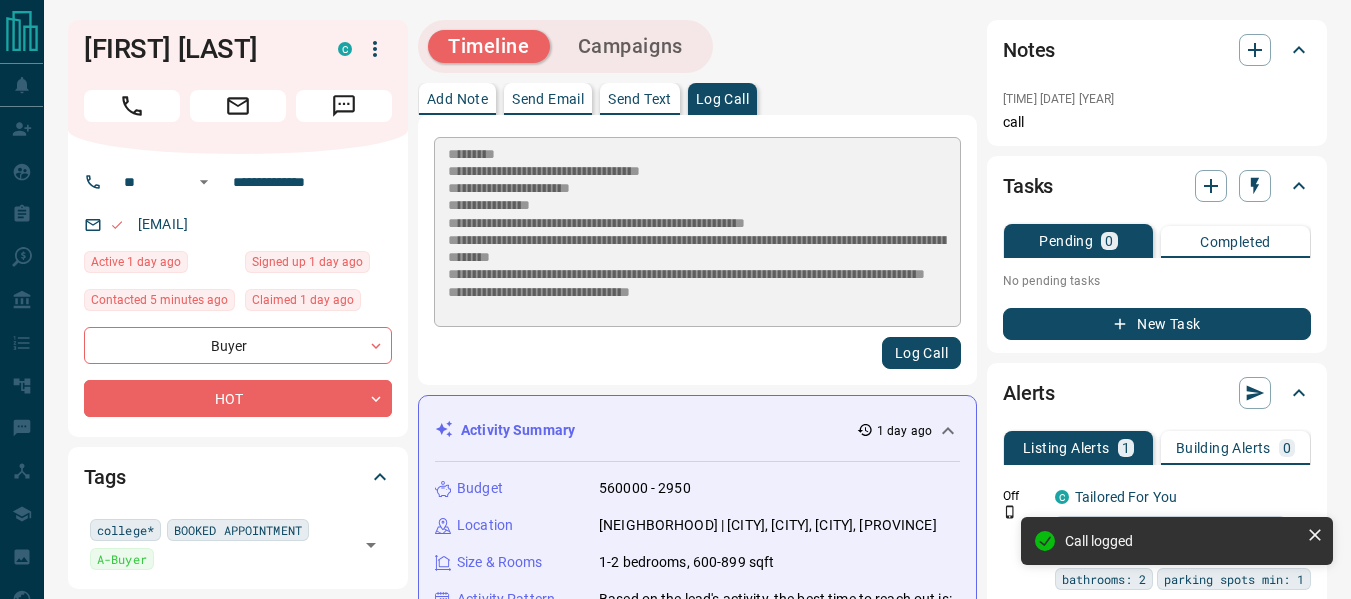 type 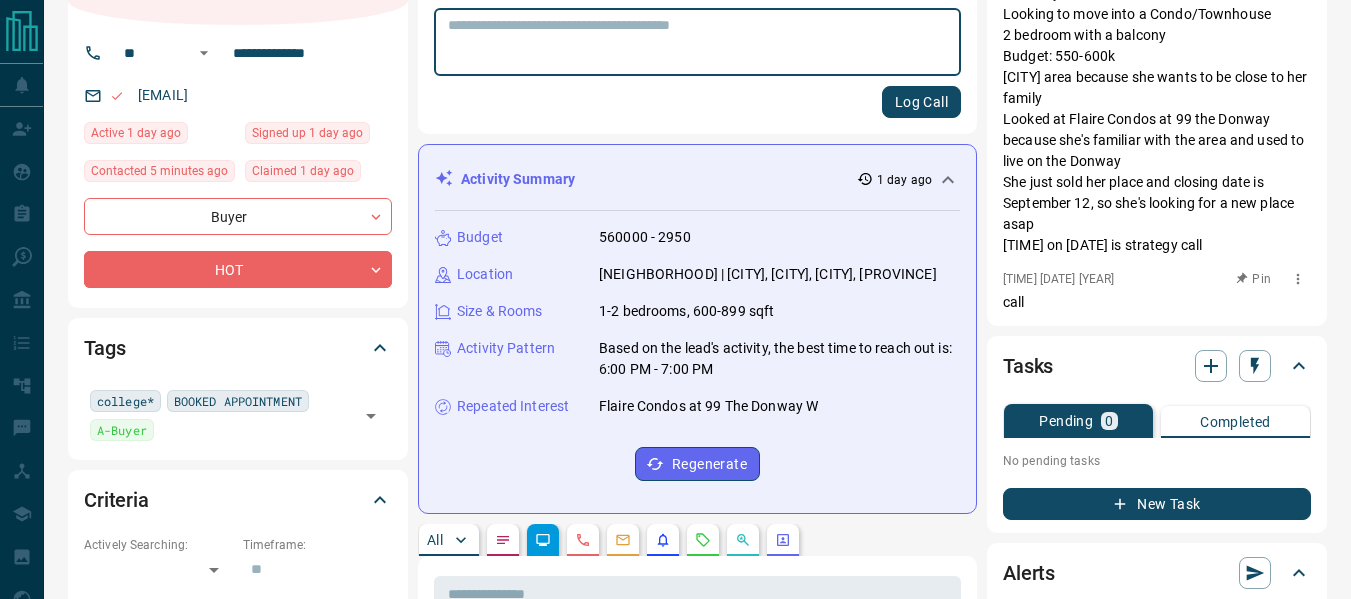 scroll, scrollTop: 300, scrollLeft: 0, axis: vertical 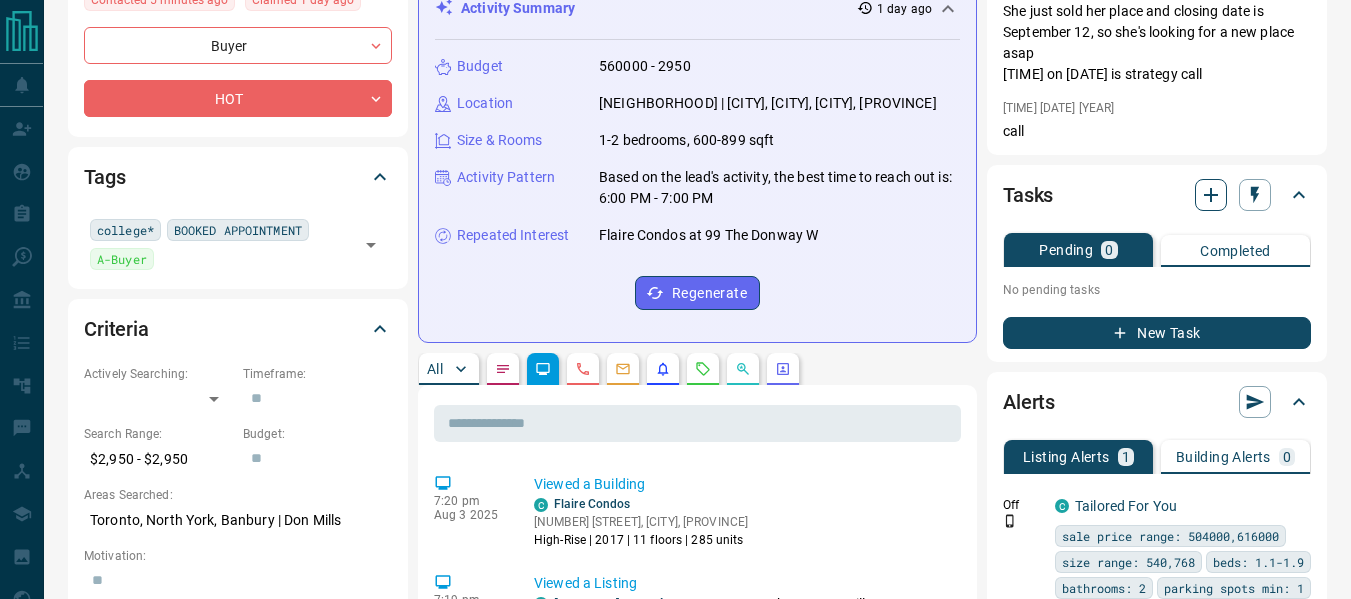 click 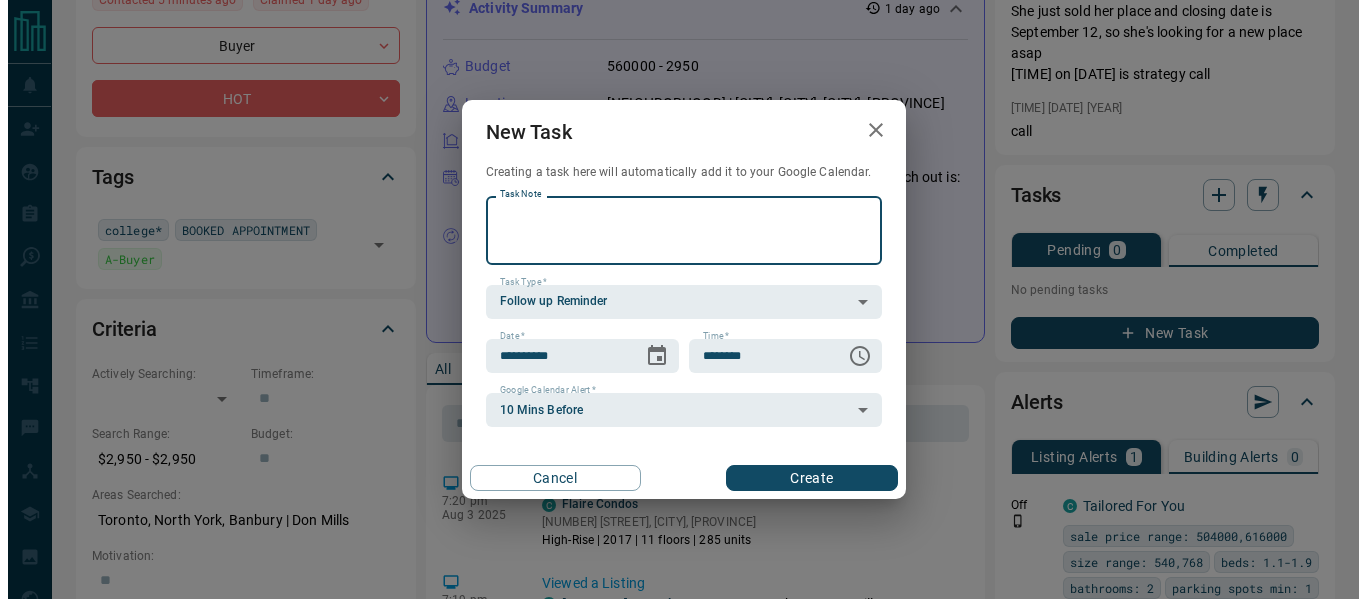 scroll, scrollTop: 200, scrollLeft: 0, axis: vertical 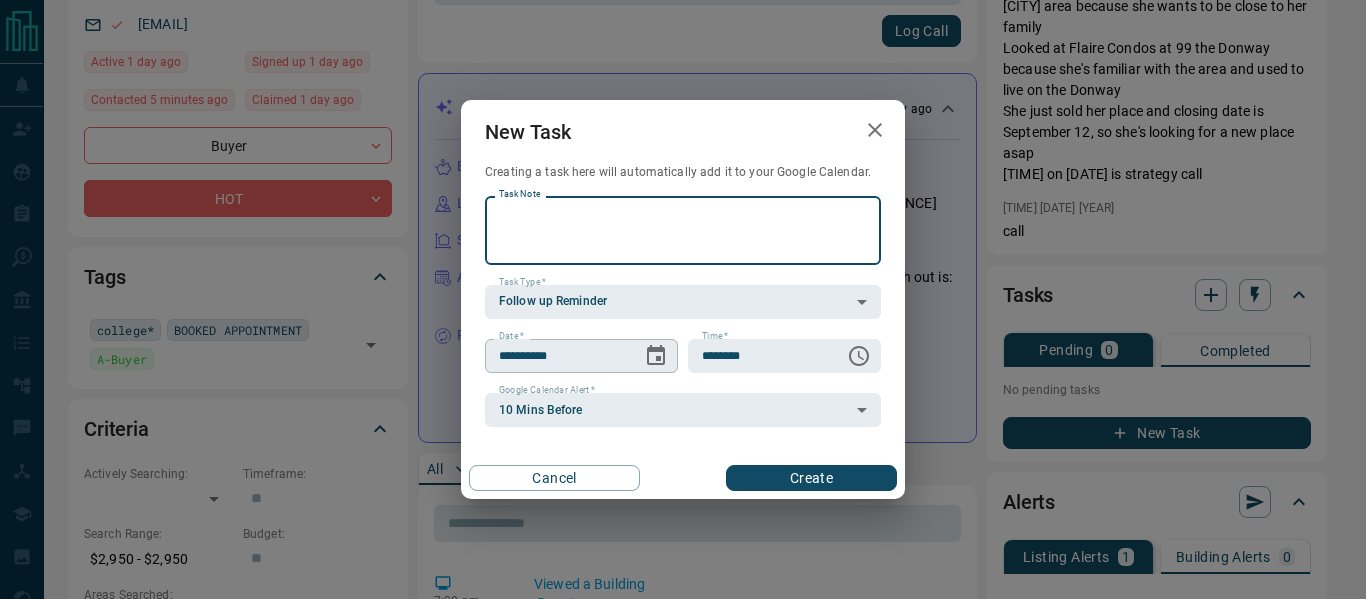 click 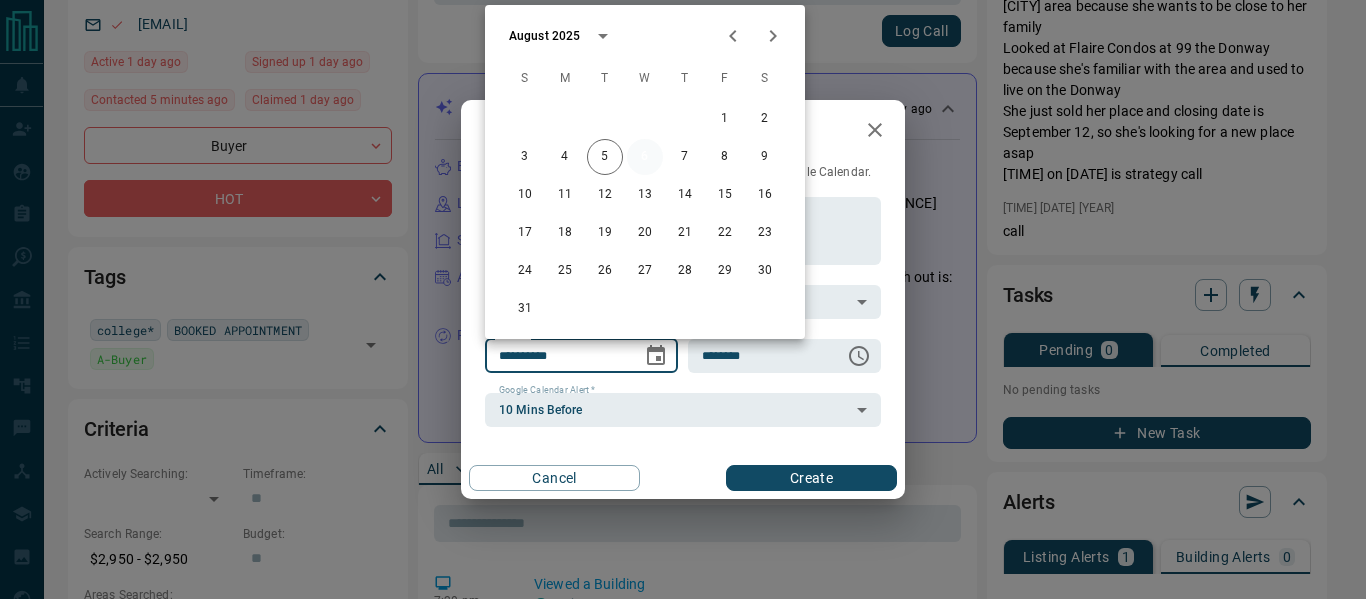 click on "6" at bounding box center (645, 157) 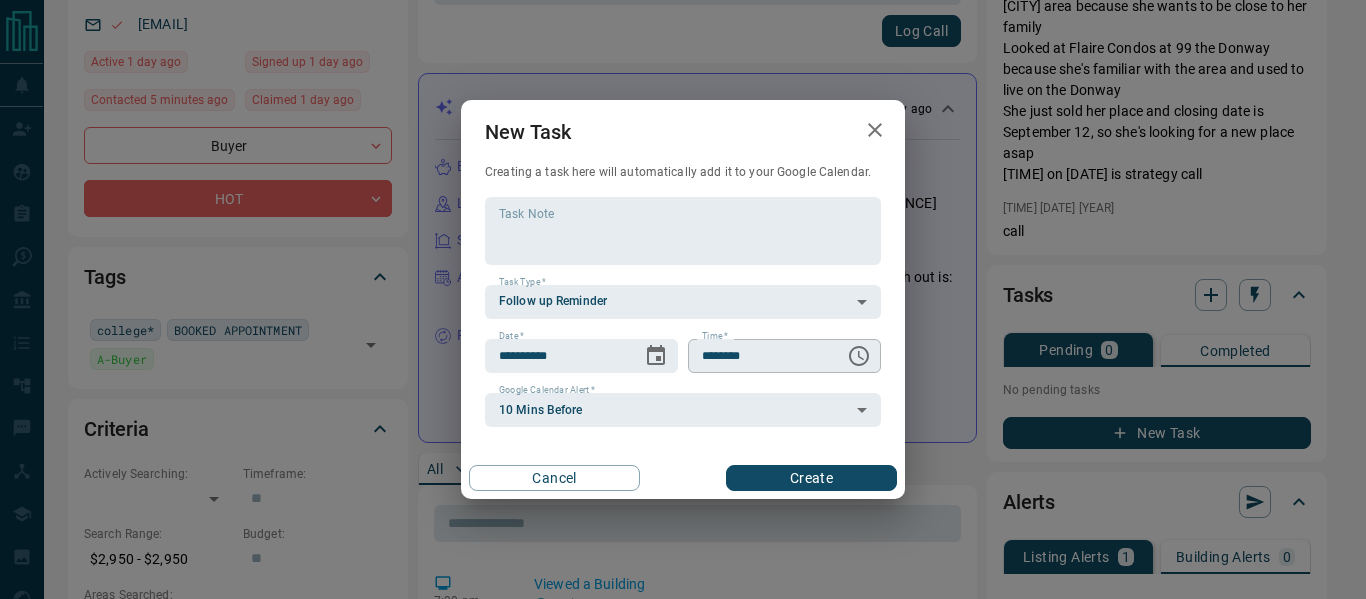 click 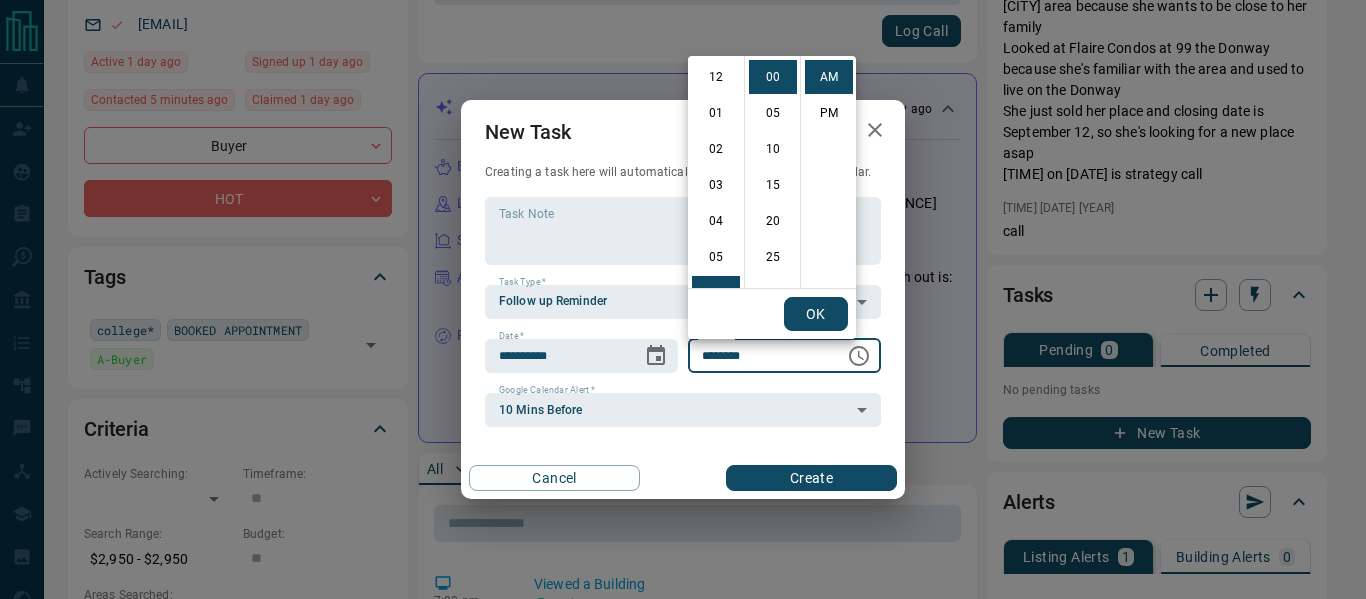 scroll, scrollTop: 216, scrollLeft: 0, axis: vertical 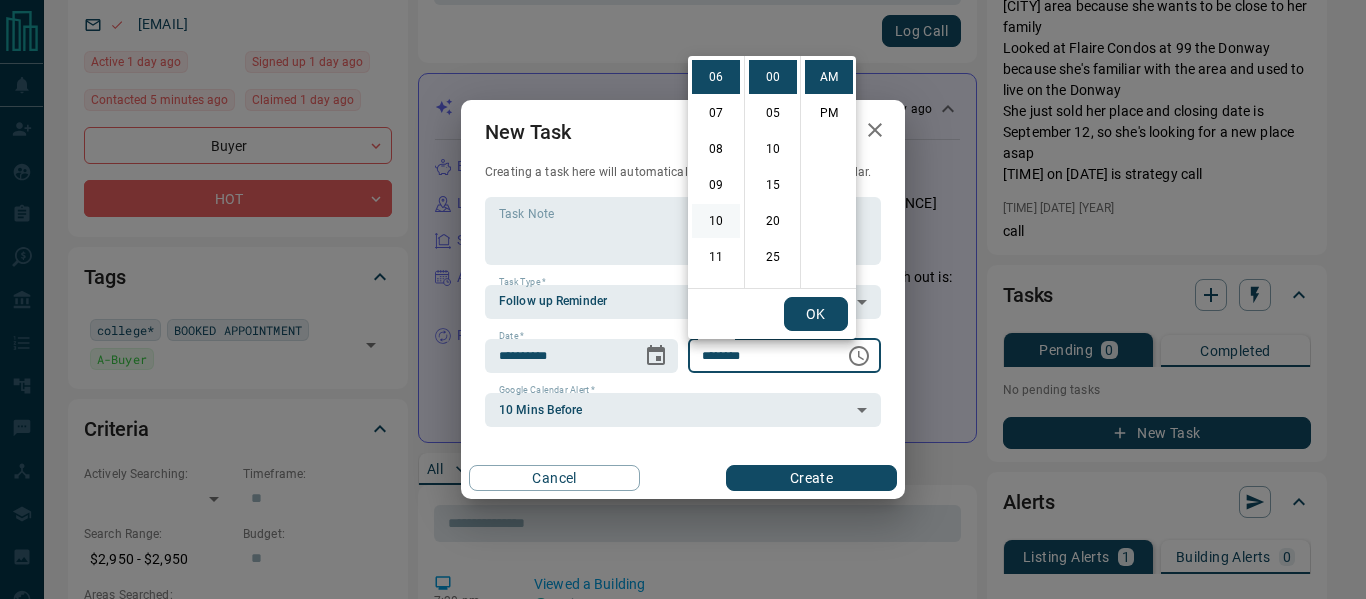 click on "10" at bounding box center [716, 221] 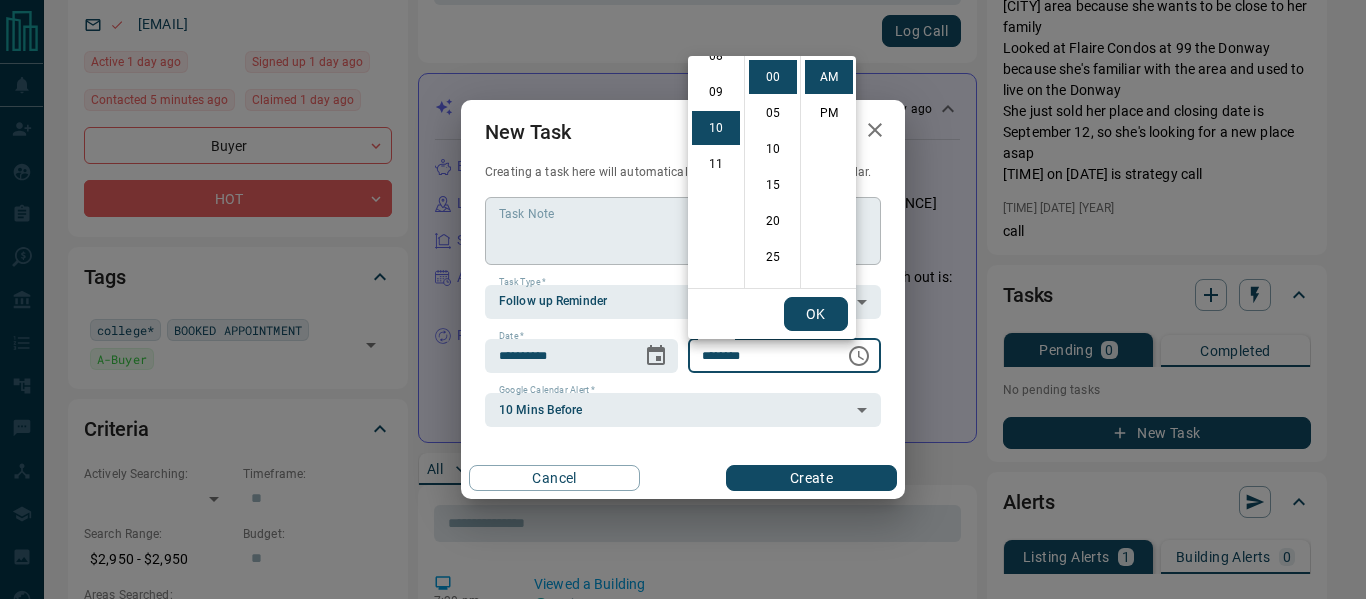 scroll, scrollTop: 360, scrollLeft: 0, axis: vertical 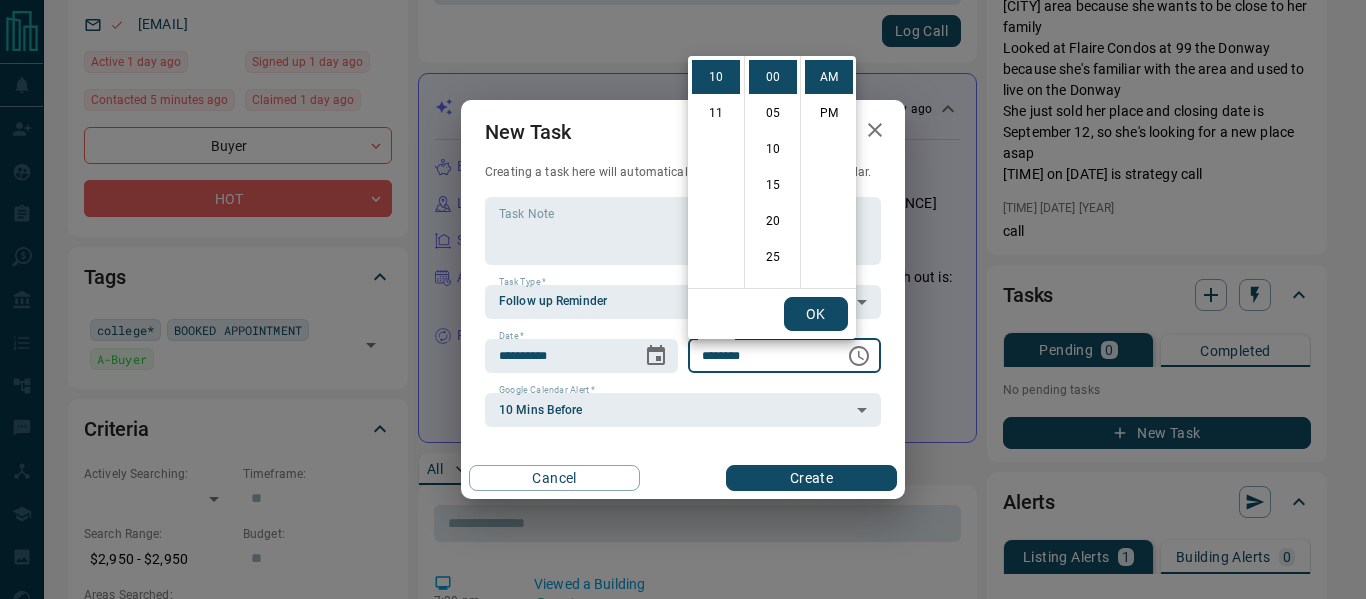 click on "OK" at bounding box center [816, 314] 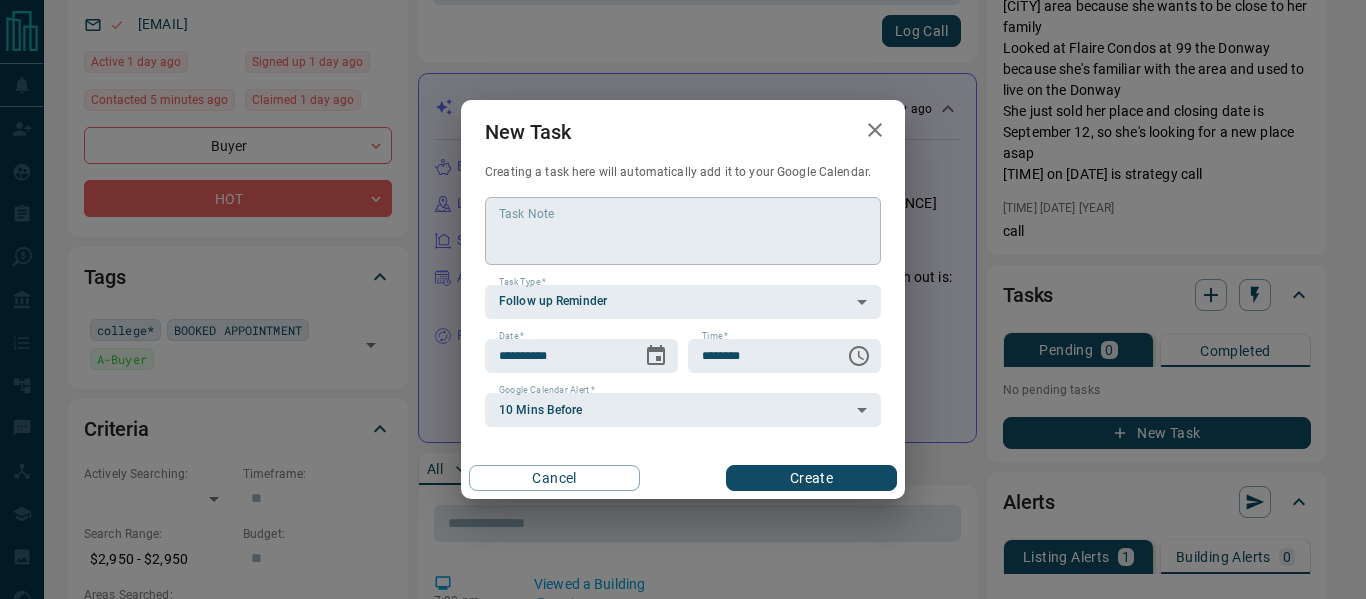 click on "Task Note" at bounding box center (683, 230) 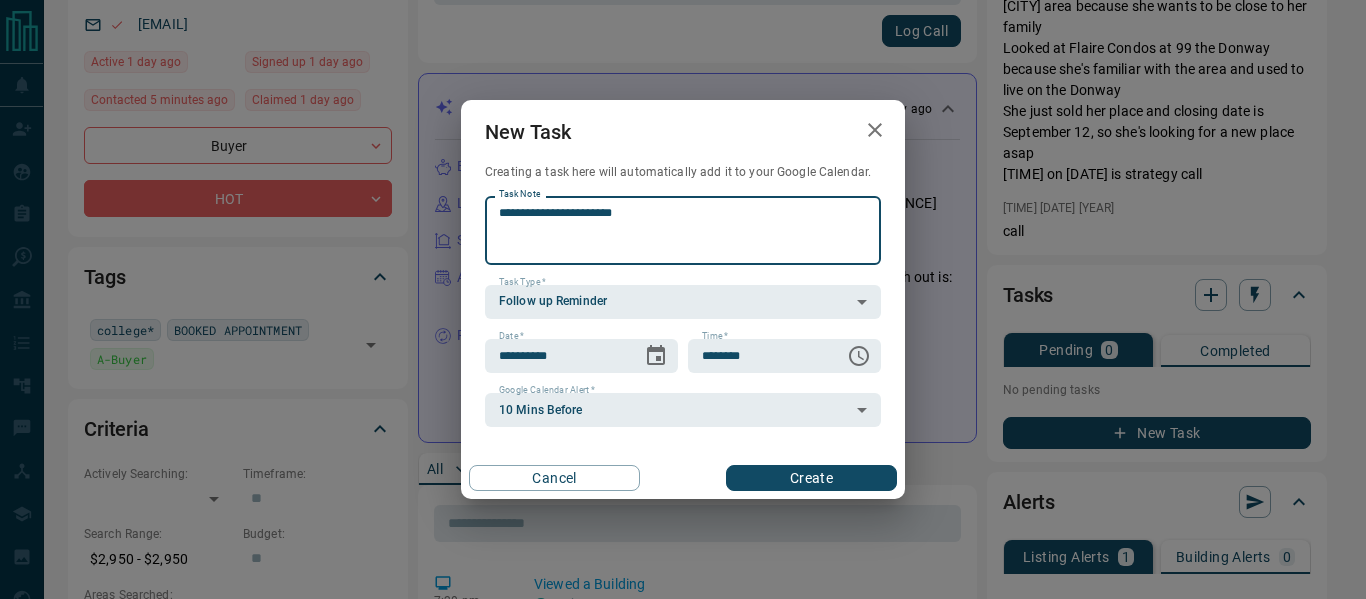 type on "**********" 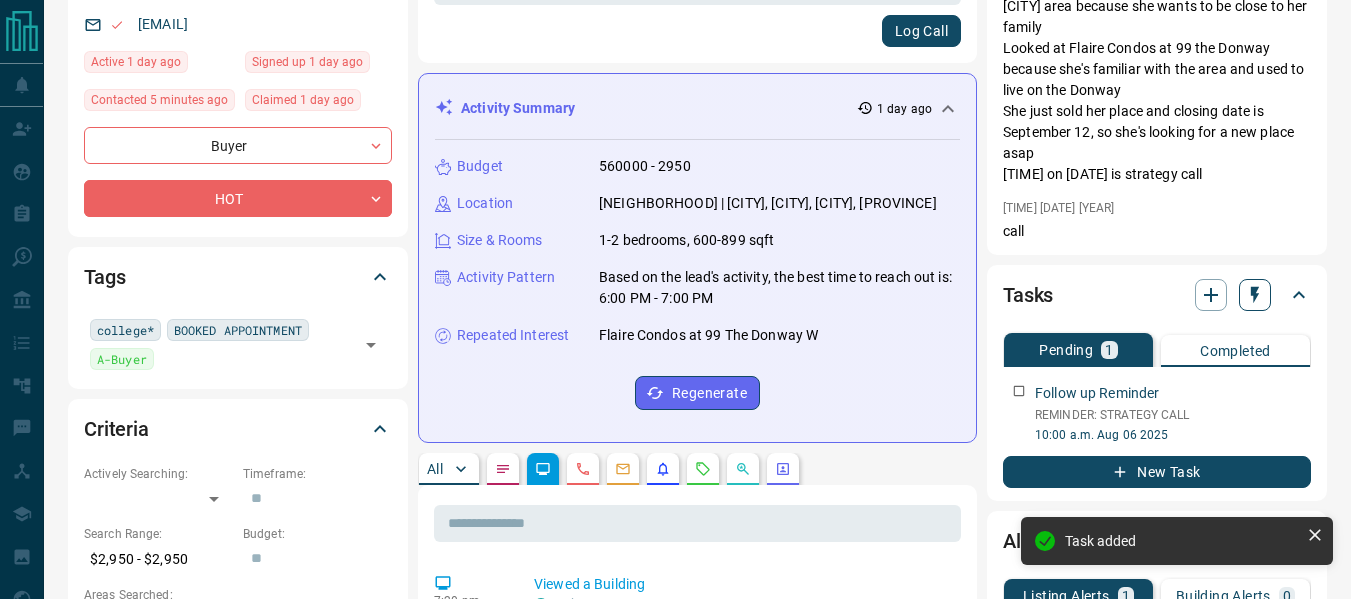 click 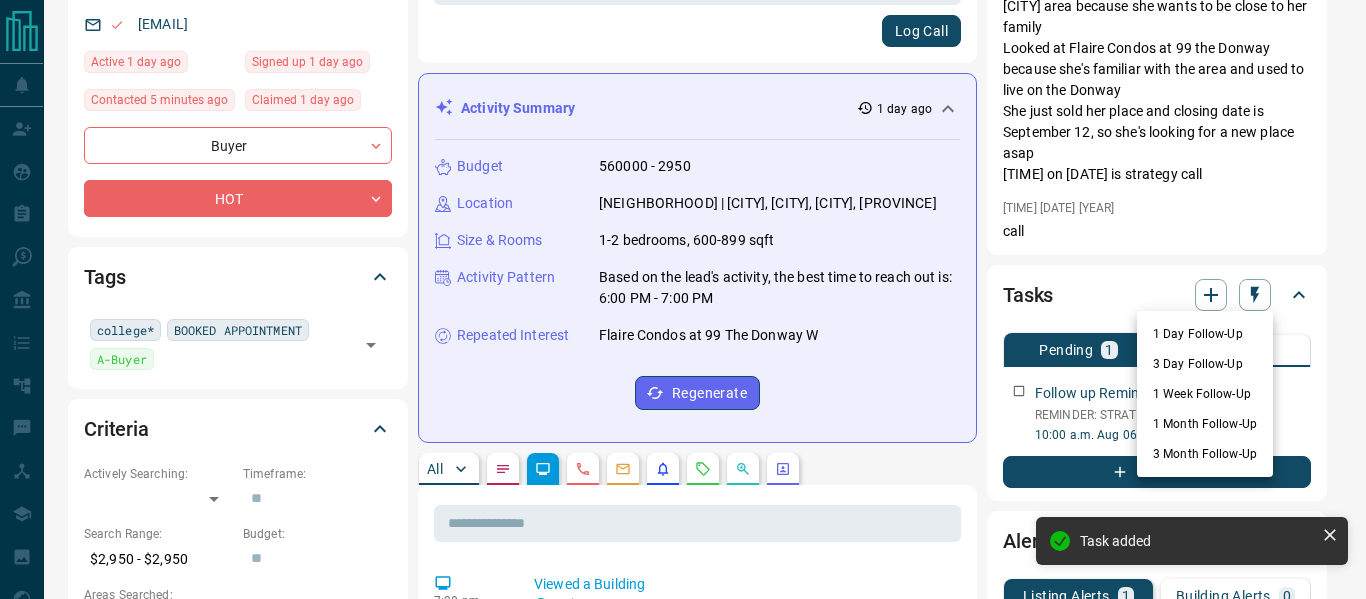 click at bounding box center (683, 299) 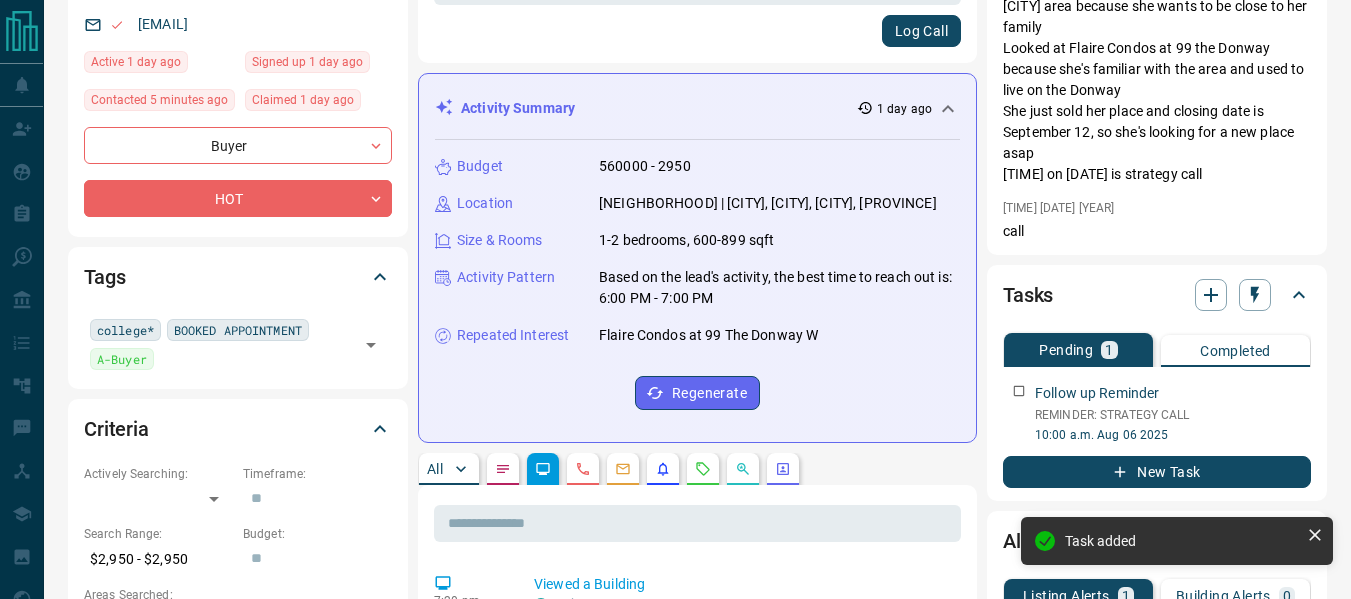 click 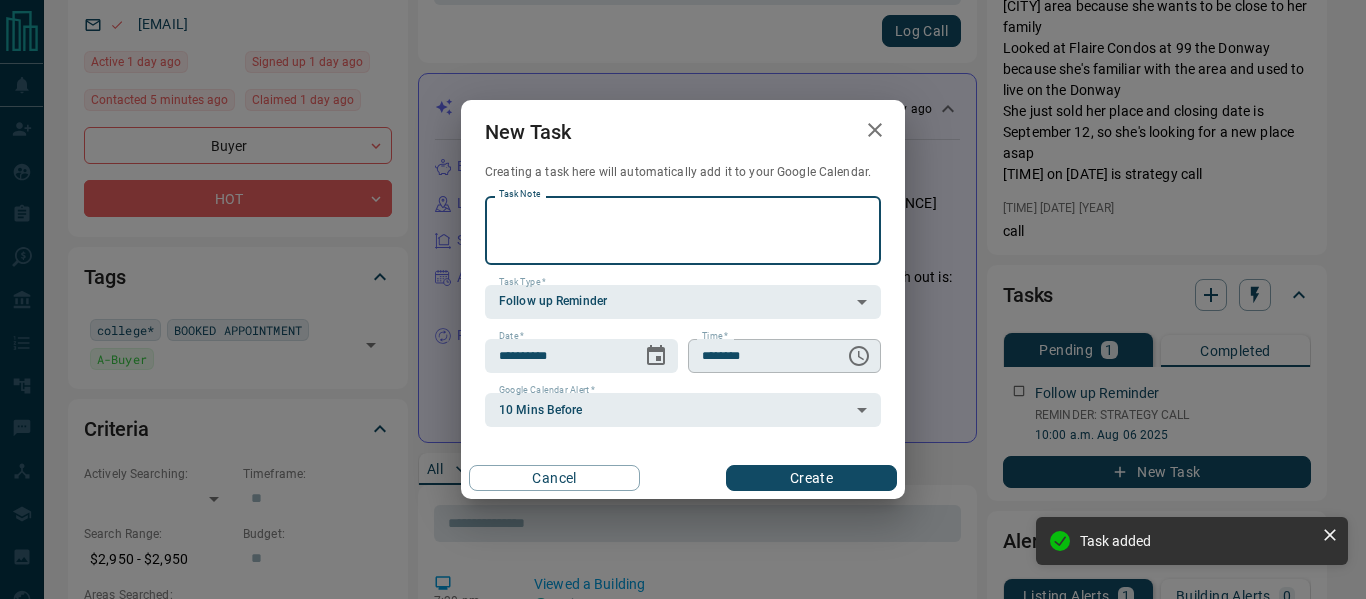 click 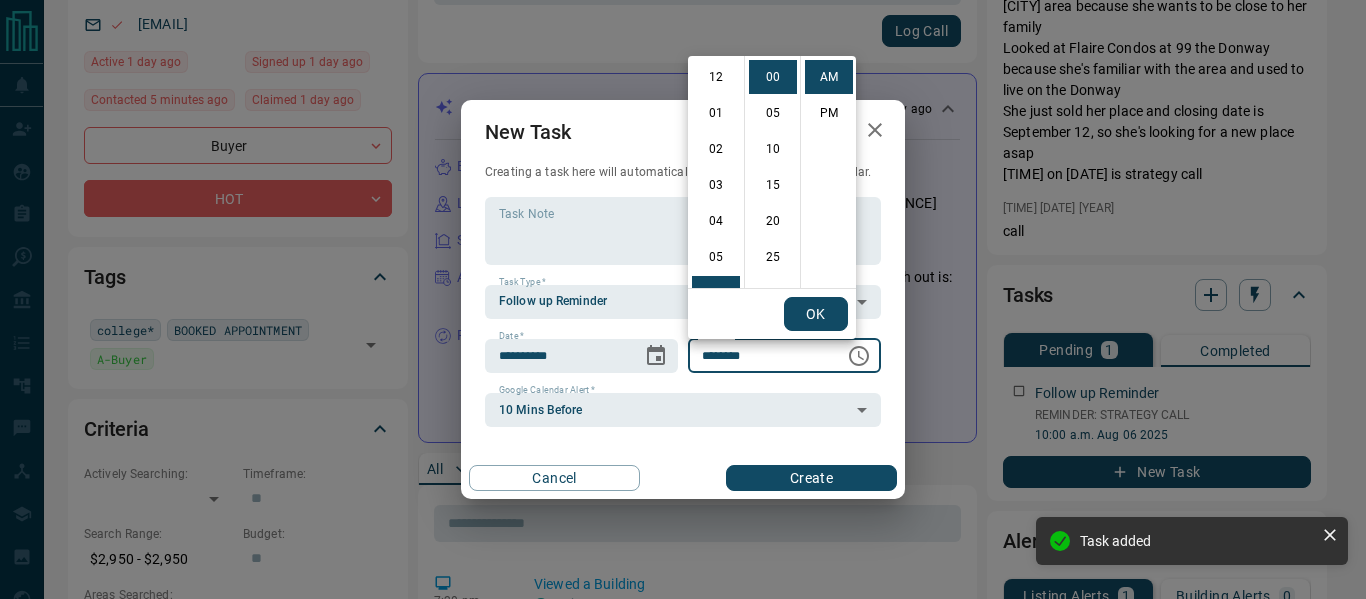 scroll, scrollTop: 216, scrollLeft: 0, axis: vertical 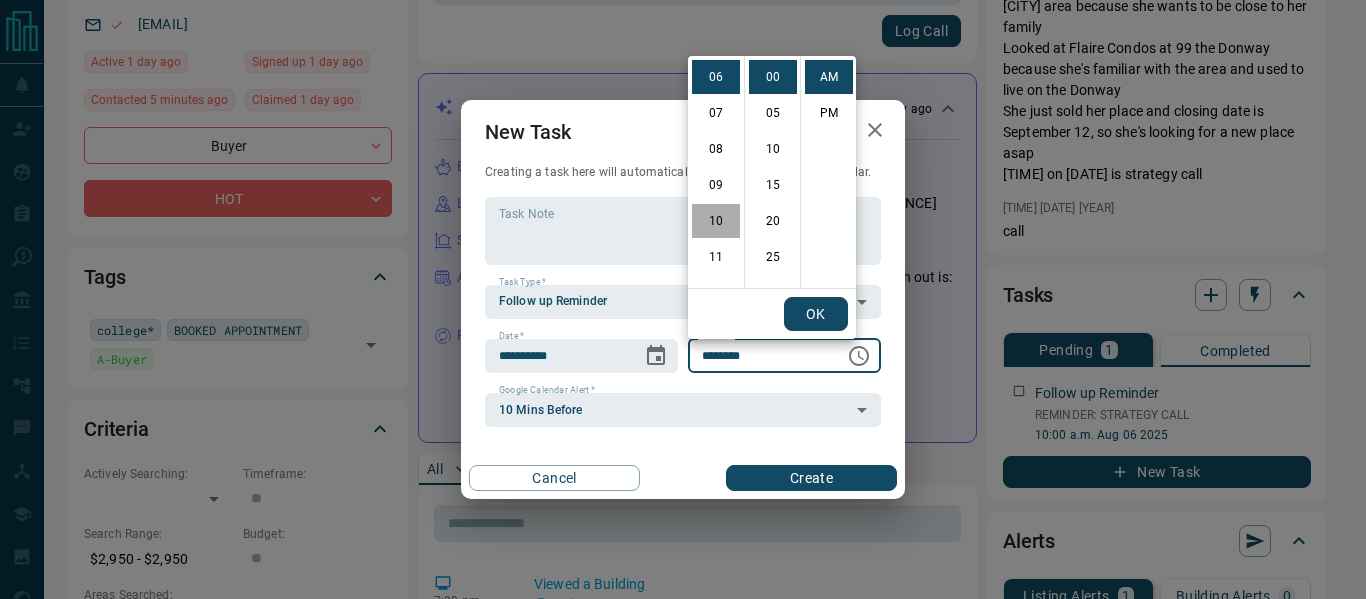 click on "10" at bounding box center (716, 221) 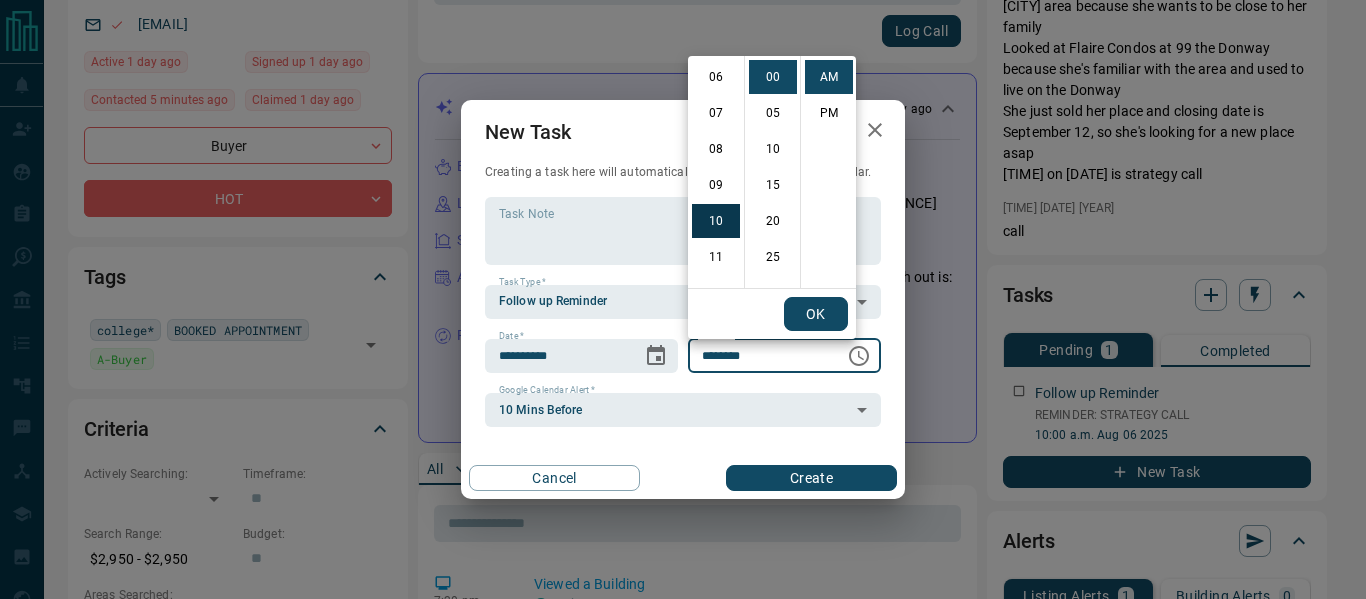 scroll, scrollTop: 360, scrollLeft: 0, axis: vertical 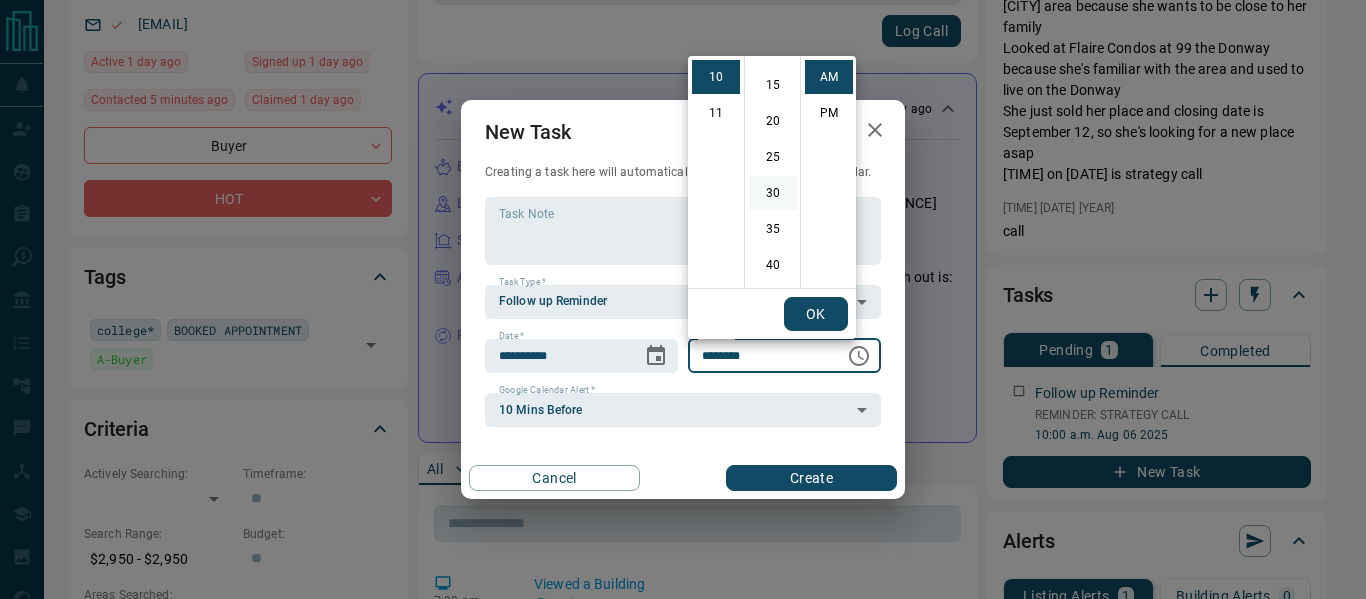 click on "30" at bounding box center [773, 193] 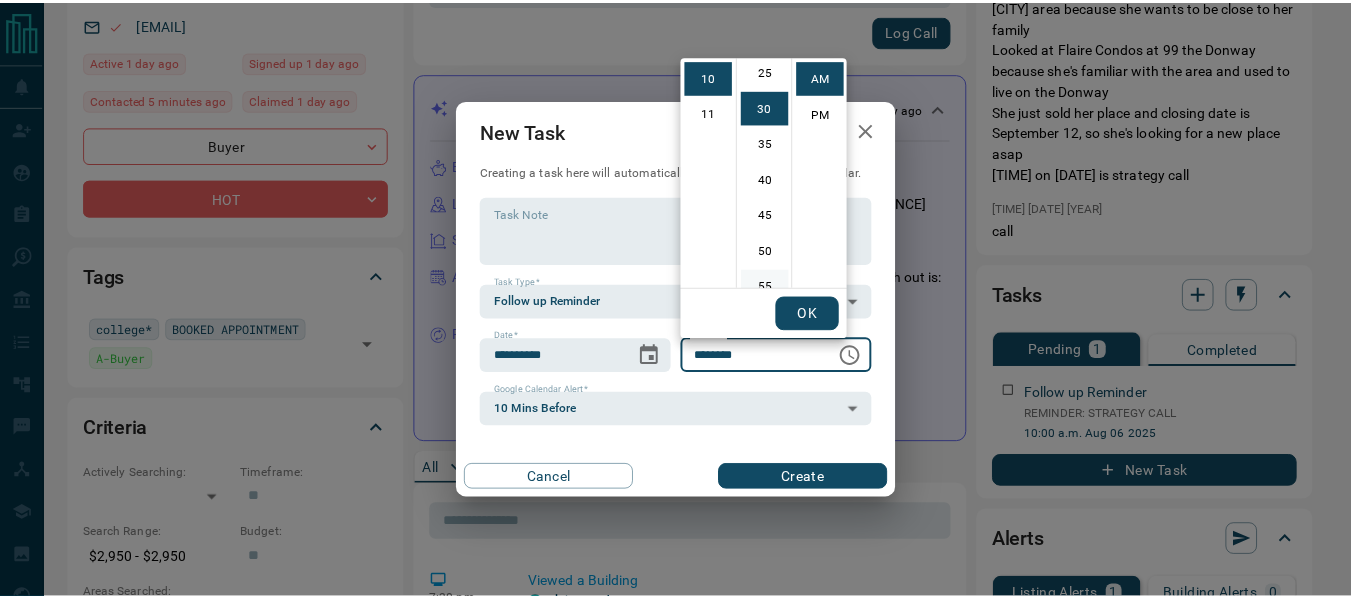 scroll, scrollTop: 216, scrollLeft: 0, axis: vertical 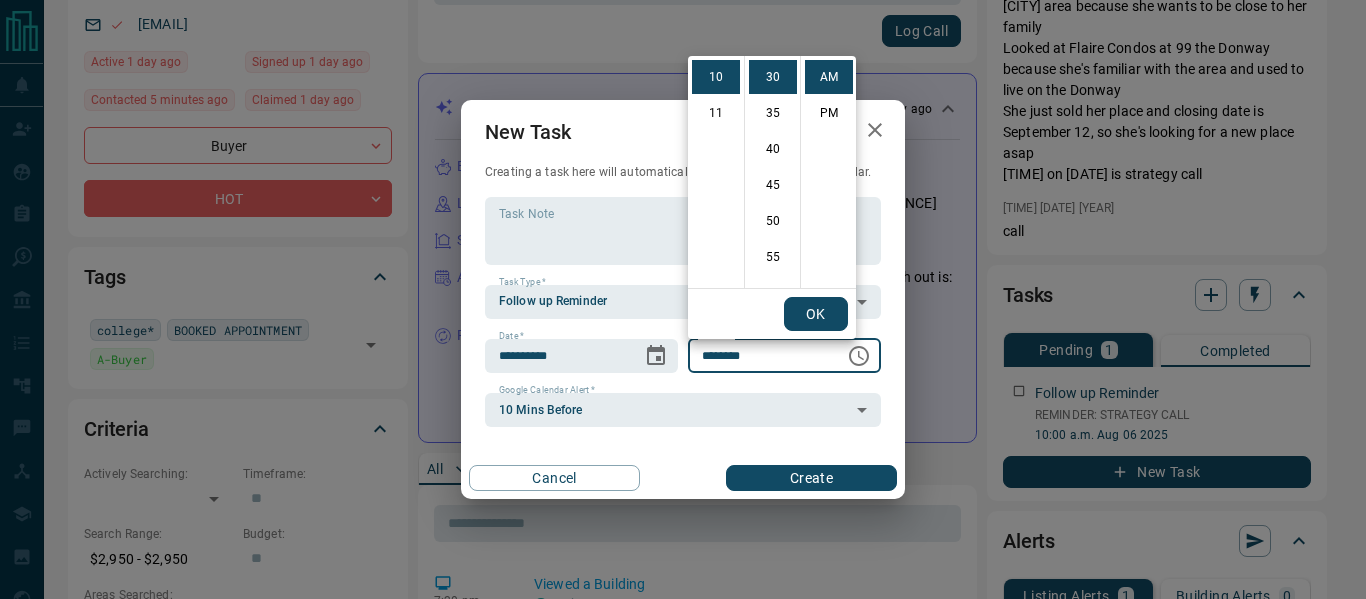 click on "OK" at bounding box center [816, 314] 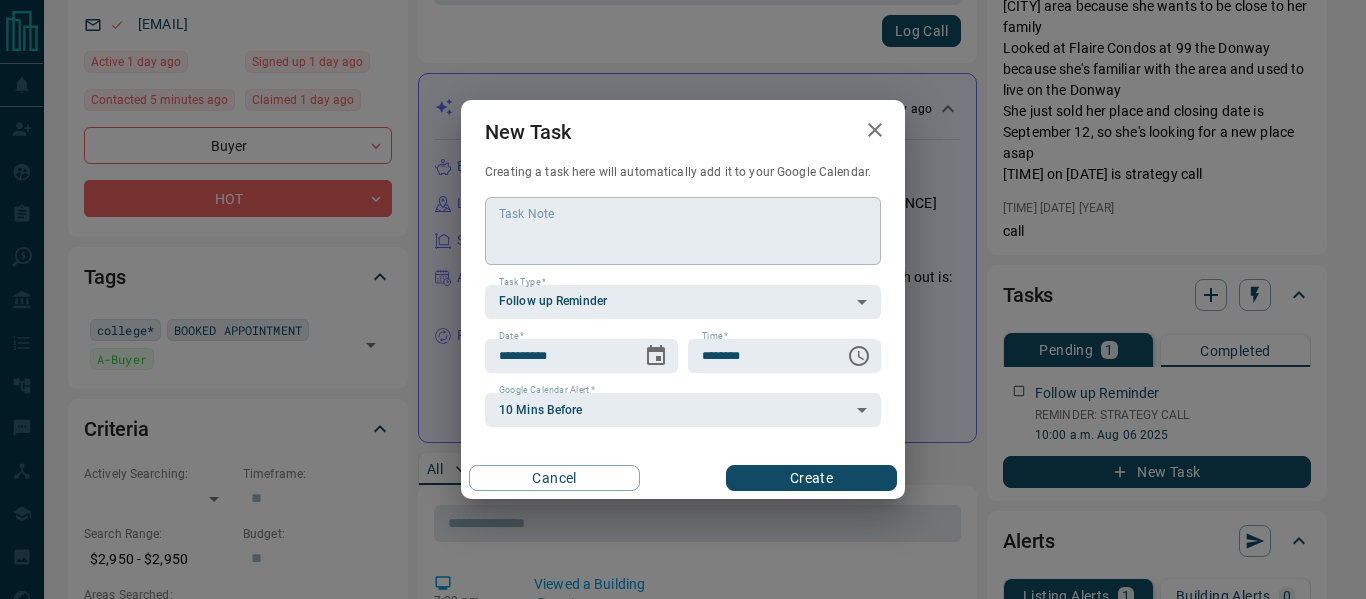 click on "Task Note" at bounding box center (683, 230) 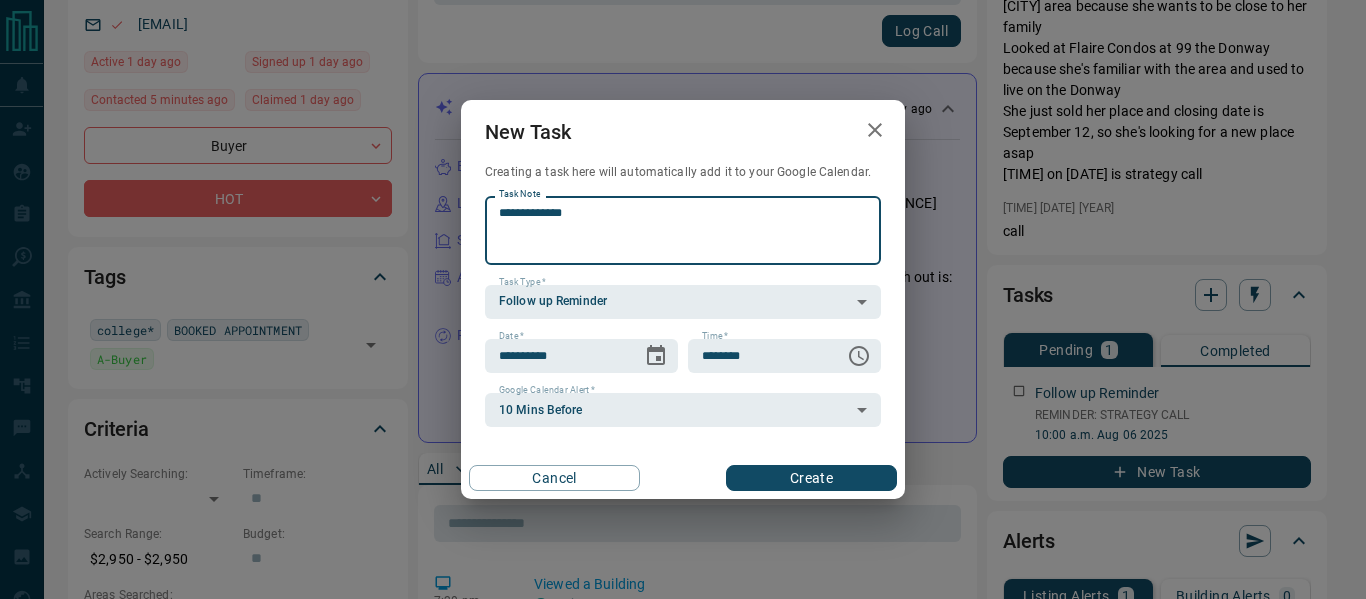 type on "**********" 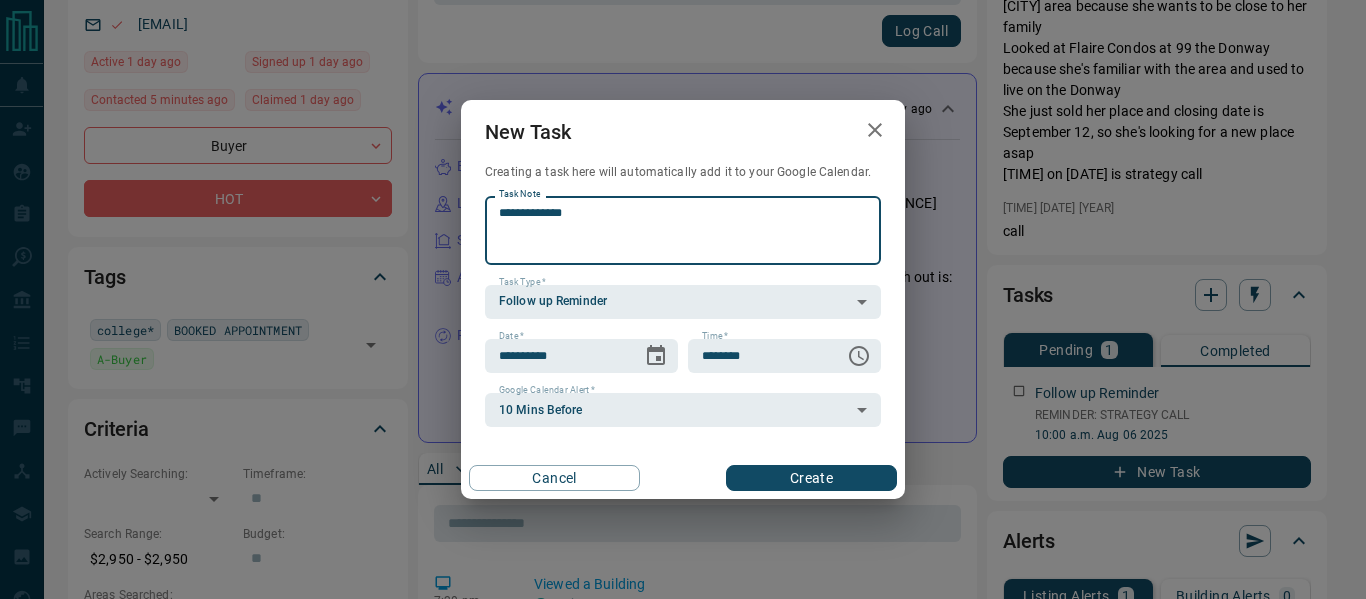click on "Create" at bounding box center (811, 478) 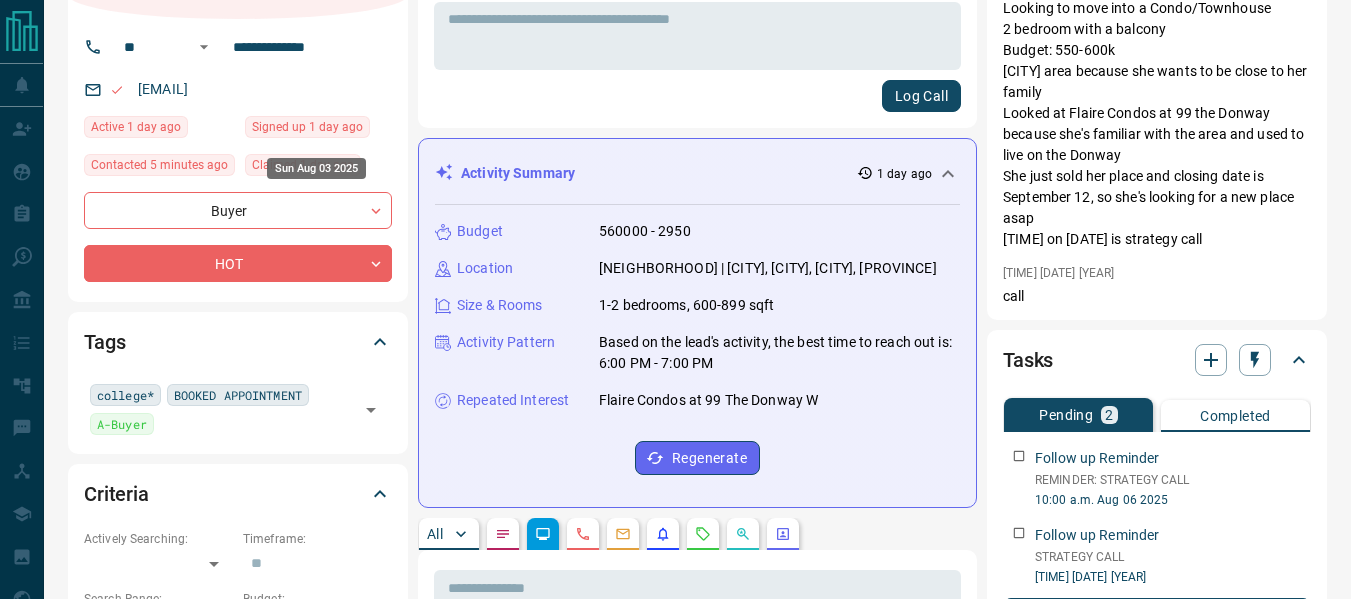 scroll, scrollTop: 100, scrollLeft: 0, axis: vertical 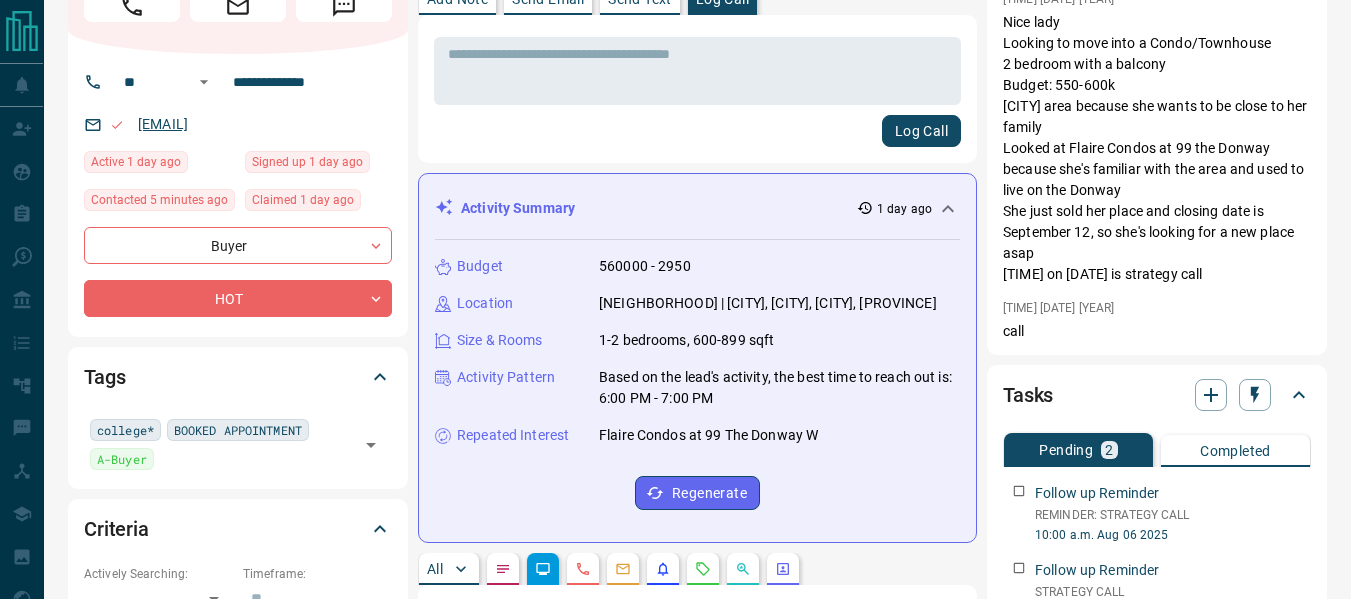 drag, startPoint x: 296, startPoint y: 120, endPoint x: 141, endPoint y: 120, distance: 155 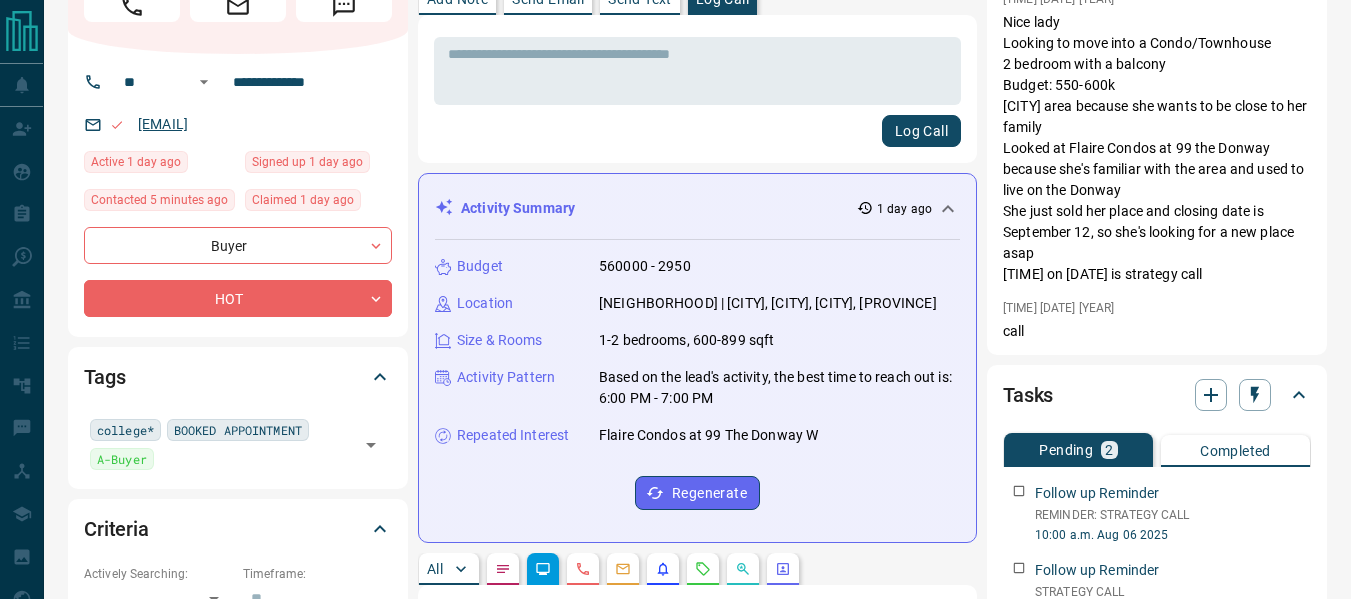 copy on "[EMAIL]" 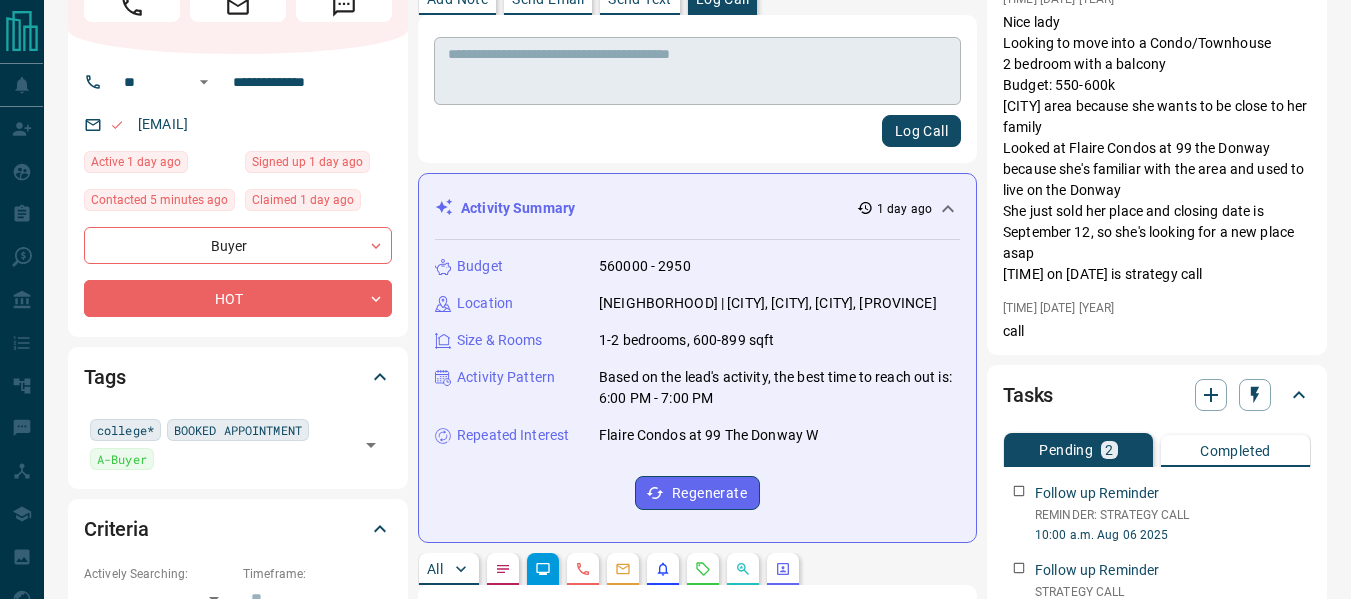 click at bounding box center (697, 71) 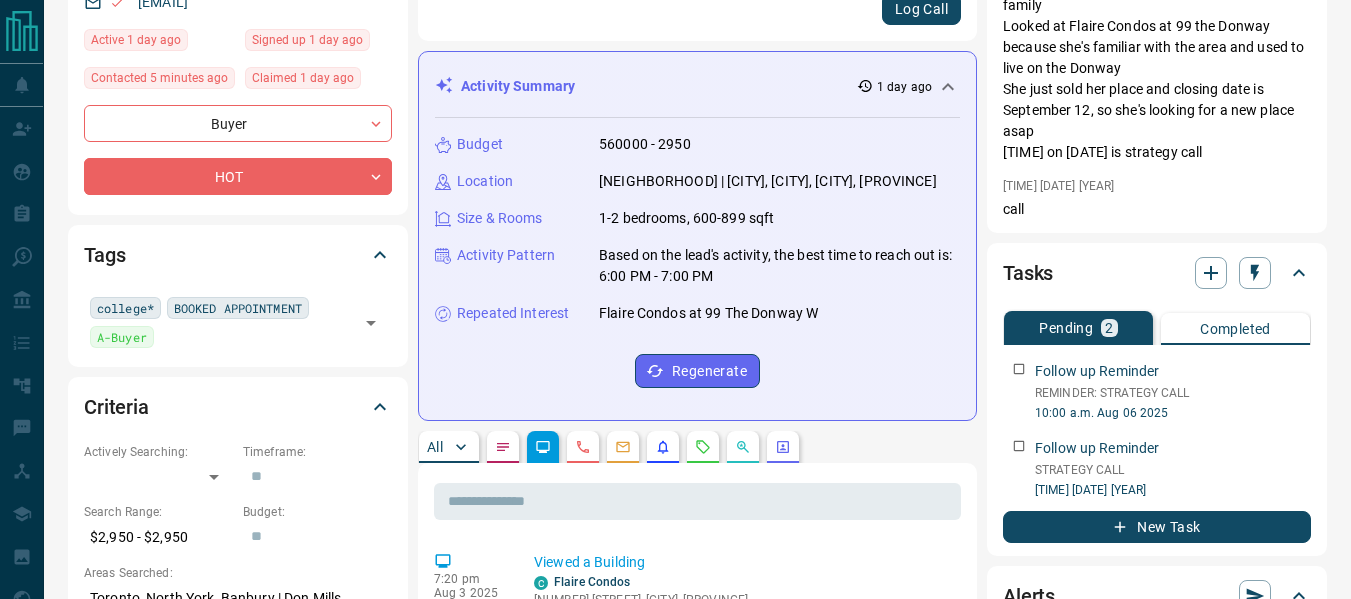 scroll, scrollTop: 500, scrollLeft: 0, axis: vertical 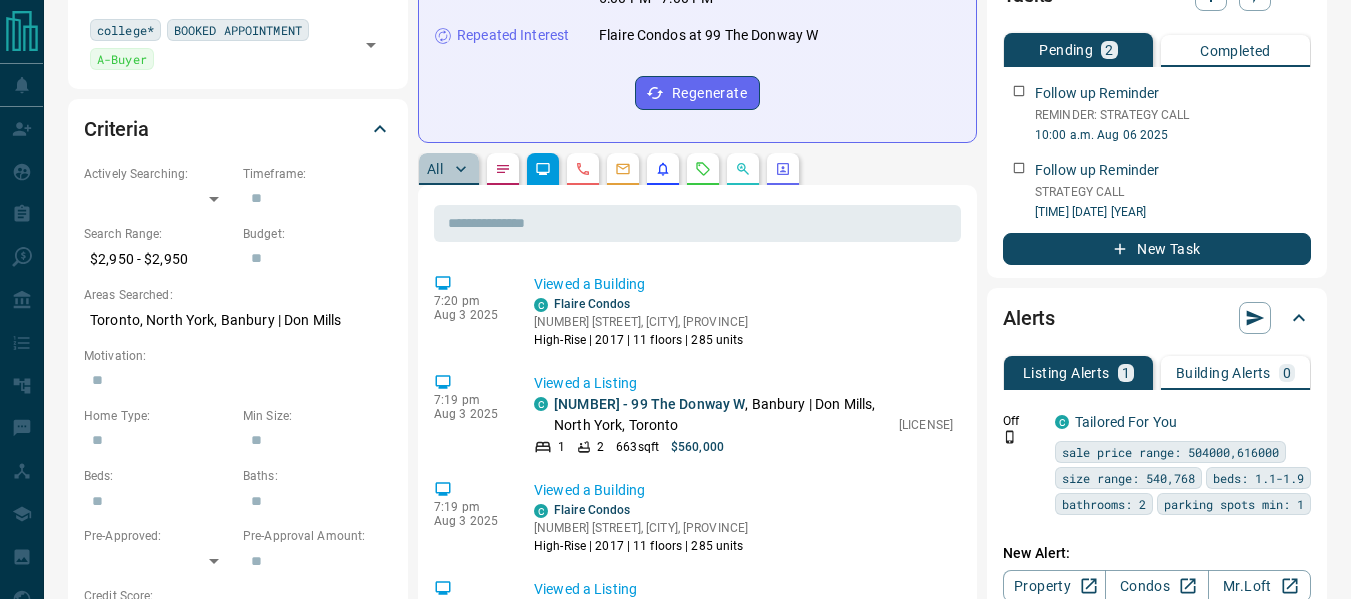 click on "All" at bounding box center (435, 169) 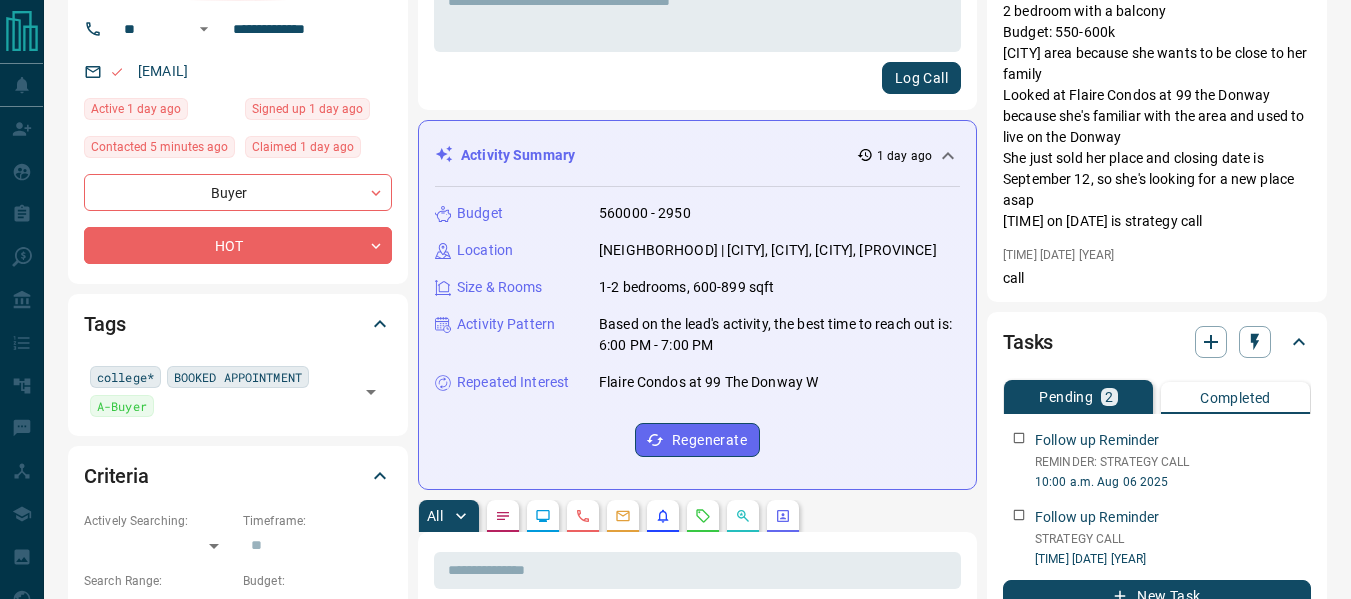 scroll, scrollTop: 100, scrollLeft: 0, axis: vertical 